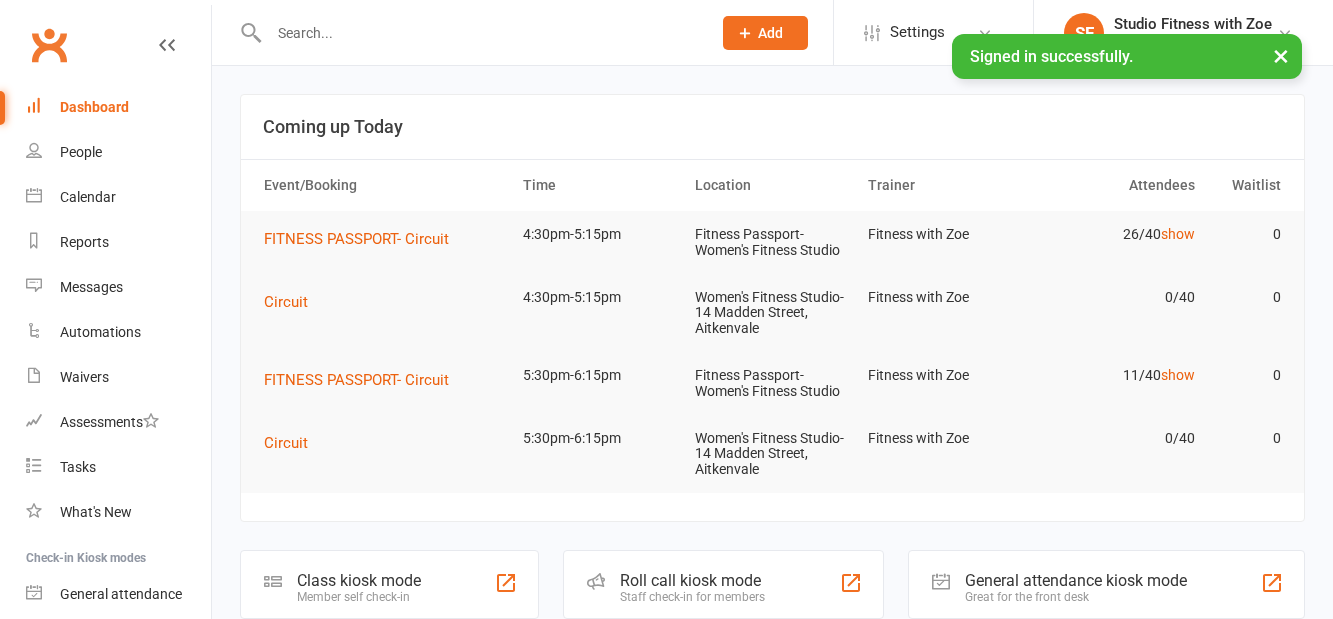 scroll, scrollTop: 0, scrollLeft: 0, axis: both 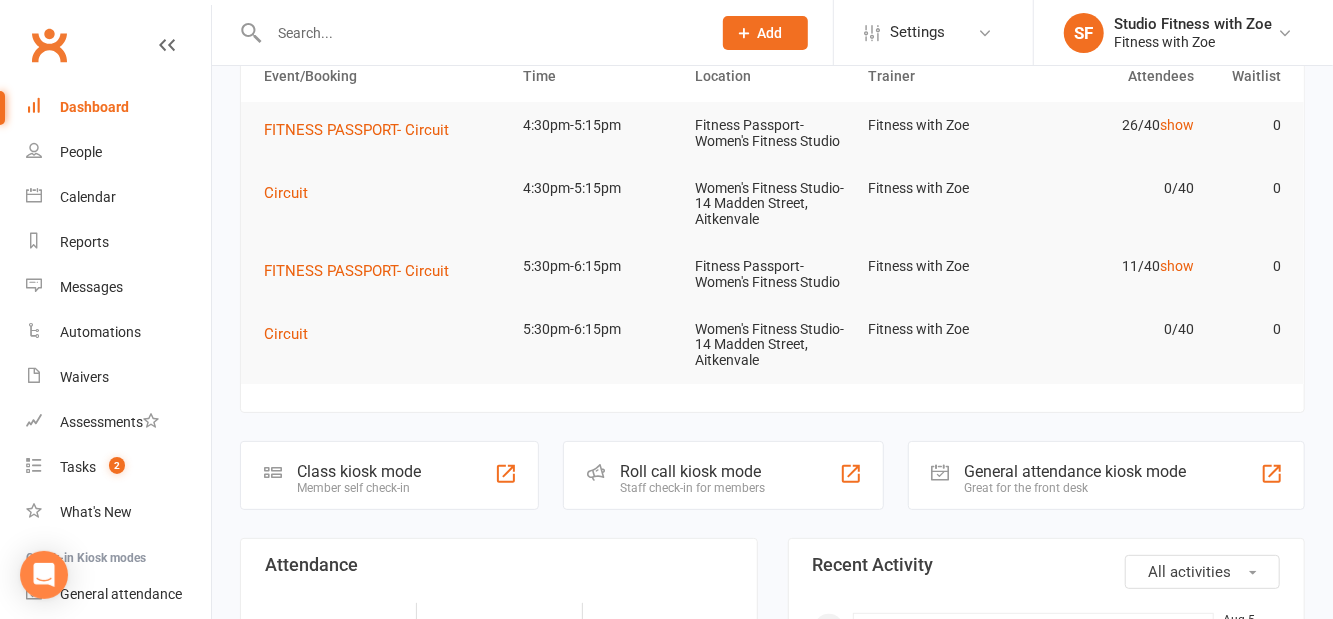 click on "Class kiosk mode Member self check-in" 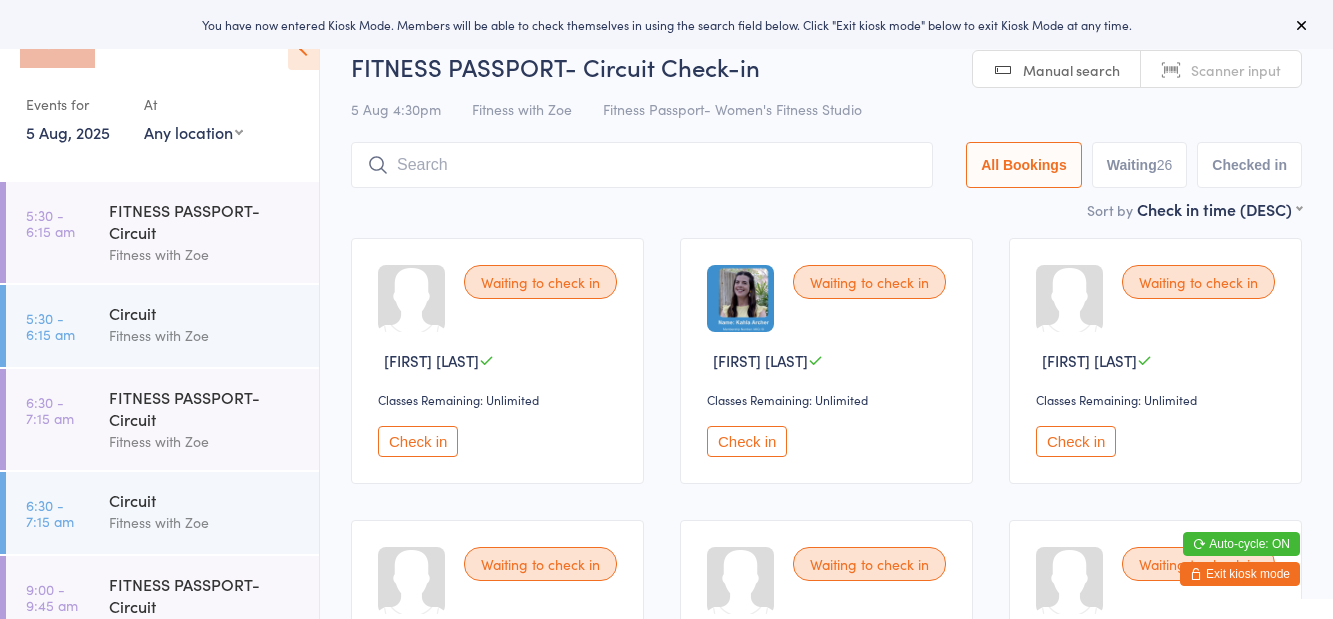 scroll, scrollTop: 0, scrollLeft: 0, axis: both 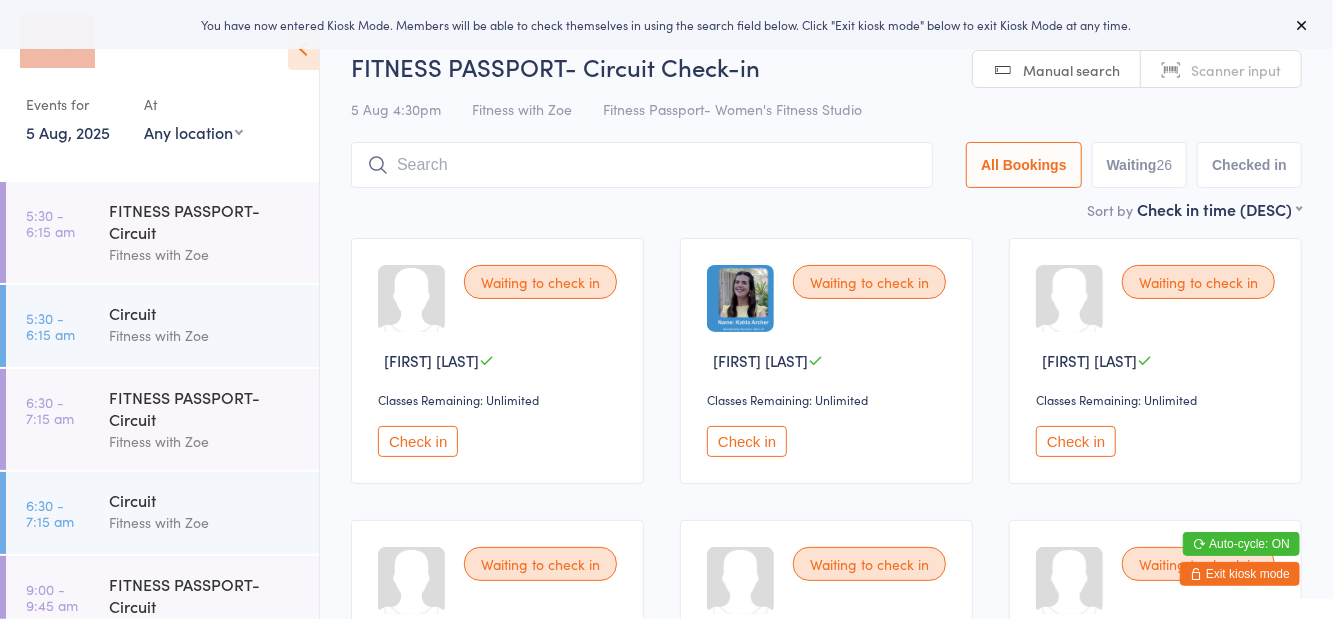 click on "Any location Women's Fitness Studio-  14 Madden Street, Aitkenvale Fitness Passport- Women's Fitness Studio" at bounding box center (193, 132) 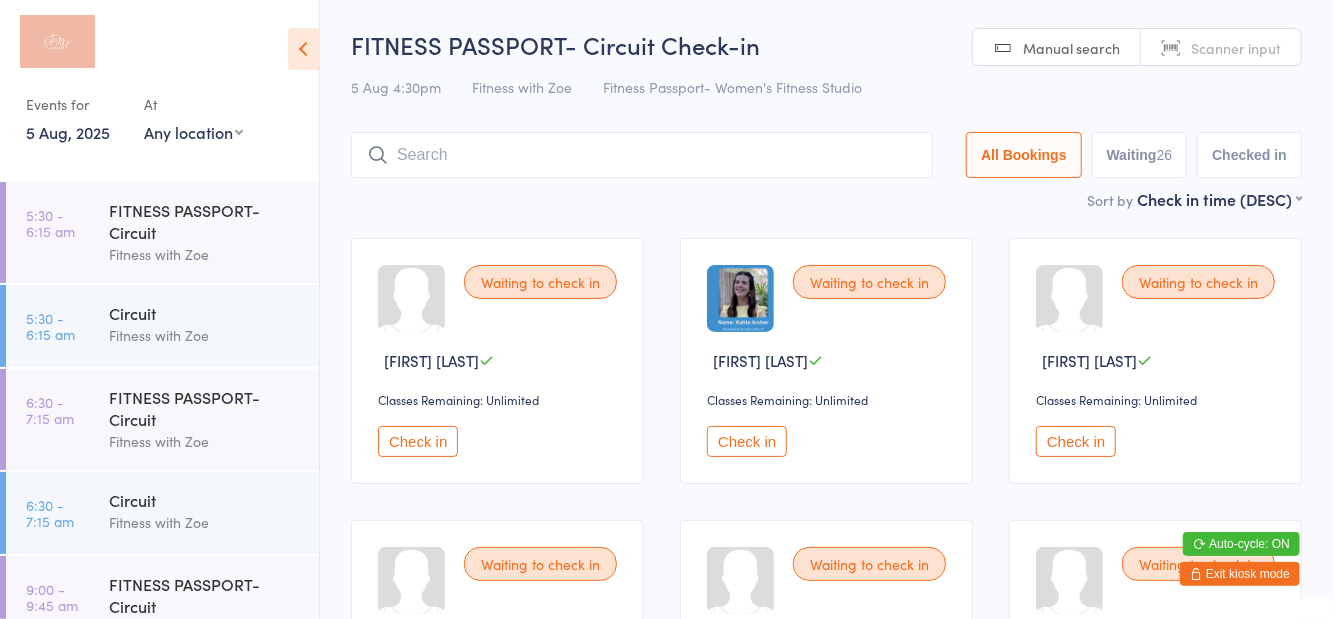 select on "1" 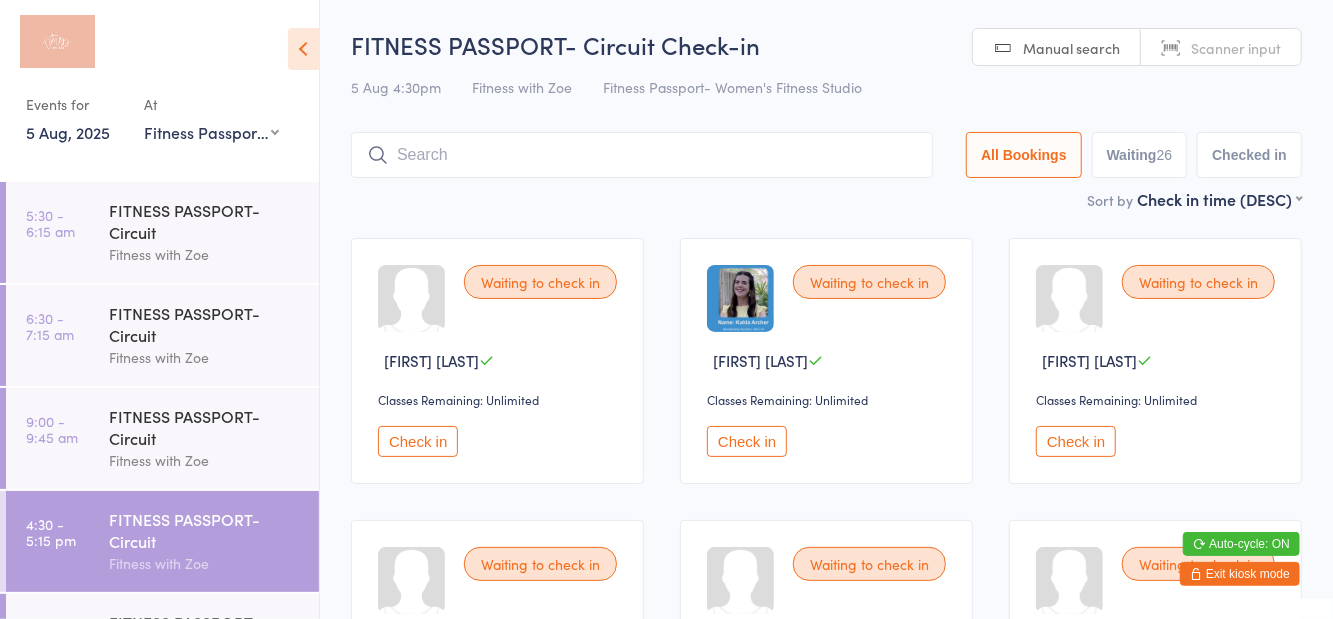 click on "Waiting to check in Brianna Altadonna  Classes Remaining: Unlimited   Check in Waiting to check in Kahla Archer  Classes Remaining: Unlimited   Check in Waiting to check in Jessica Bauer  Classes Remaining: Unlimited   Check in Waiting to check in Niskarski Bell  Classes Remaining: Unlimited   Check in Waiting to check in Isabella Bishop  Classes Remaining: Unlimited   Check in Waiting to check in Makenzie Byron  Classes Remaining: Unlimited   Check in Waiting to check in Emma Doyle  Classes Remaining: Unlimited   Check in Waiting to check in Samantha Drake  Classes Remaining: Unlimited   Check in Waiting to check in Kelsey Faint  Classes Remaining: Unlimited   Check in Waiting to check in Destiny Guteridge  Classes Remaining: Unlimited   Check in Waiting to check in Antonia Hodson  Classes Remaining: Unlimited   Check in Waiting to check in Brone Huxley  Classes Remaining: Unlimited   Check in Waiting to check in Rebecca Jakubovsky  Classes Remaining: Unlimited   Check in Waiting to check in Tracey Kemp" at bounding box center (826, 1489) 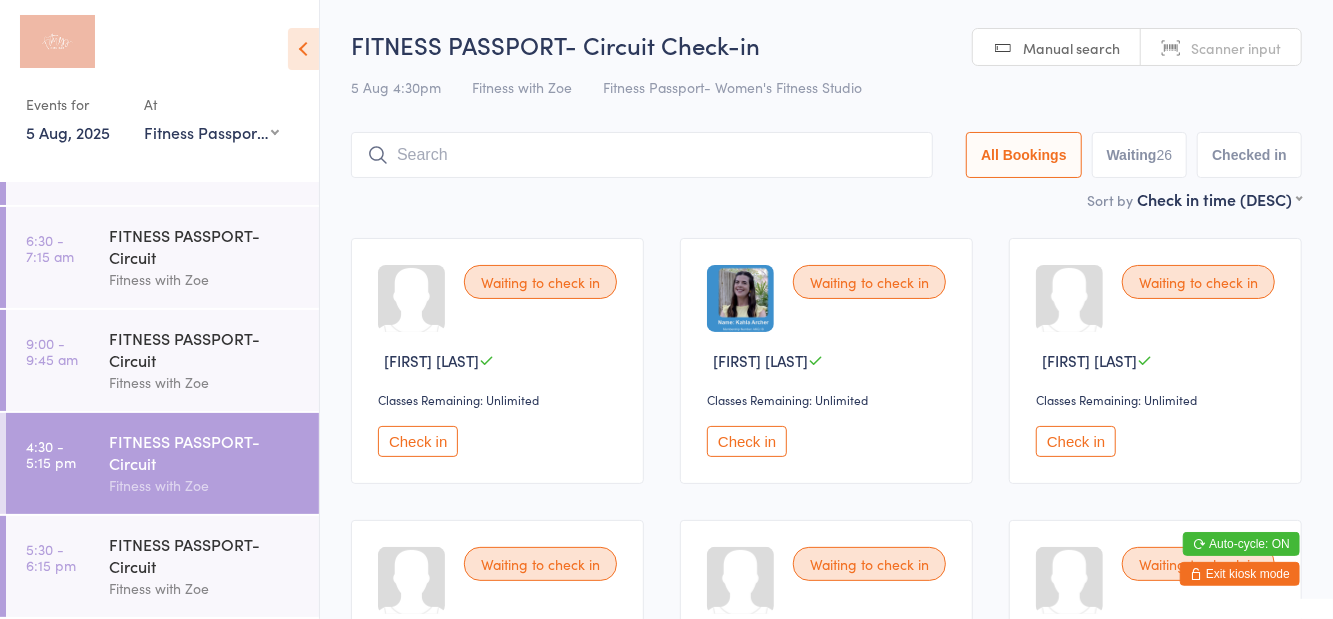click on "Waiting  26" at bounding box center (1140, 155) 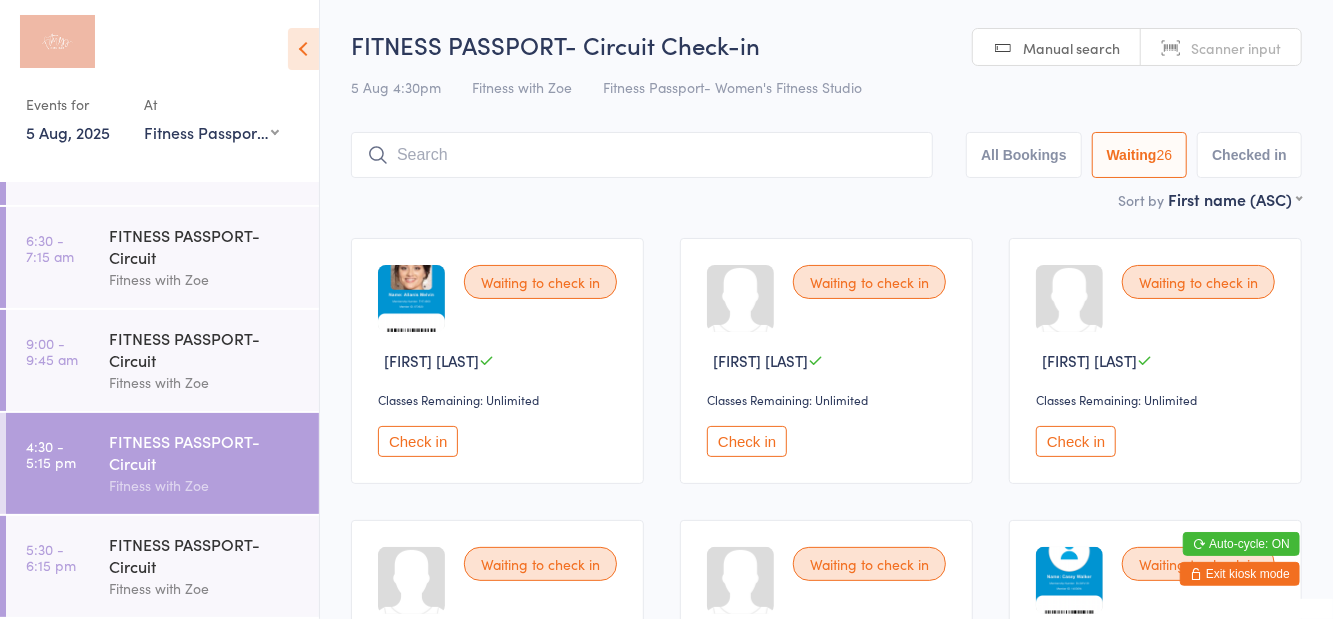 click on "Check in" at bounding box center [747, 441] 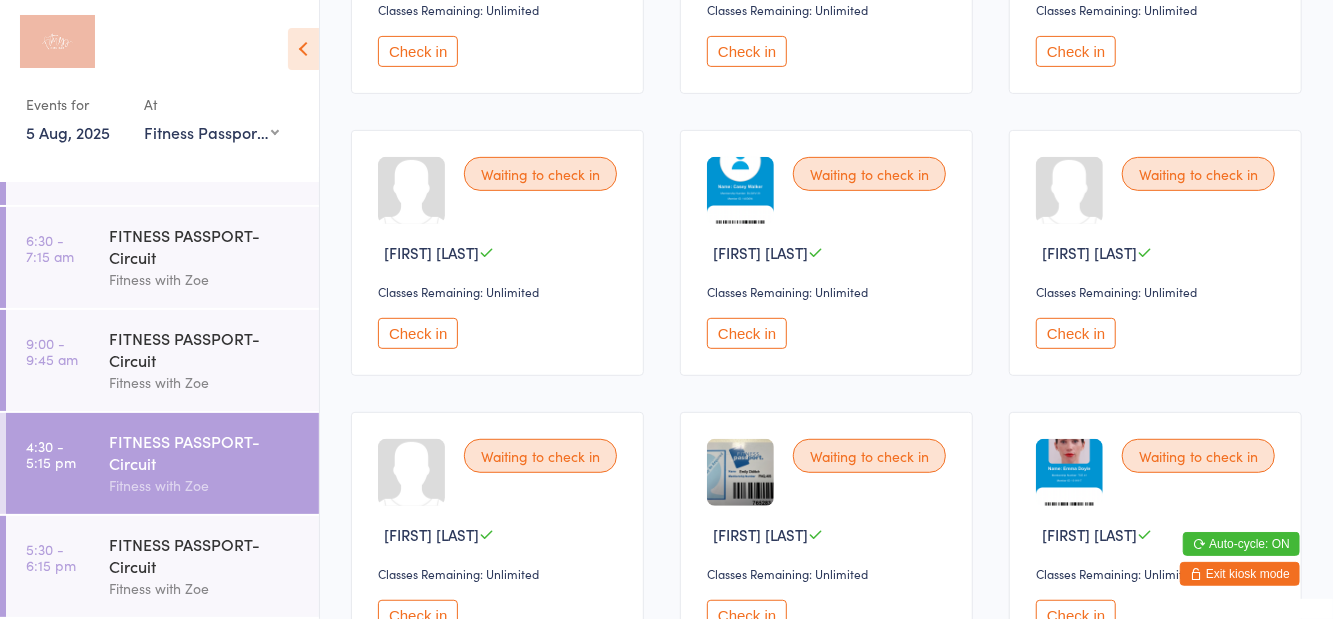 scroll, scrollTop: 396, scrollLeft: 0, axis: vertical 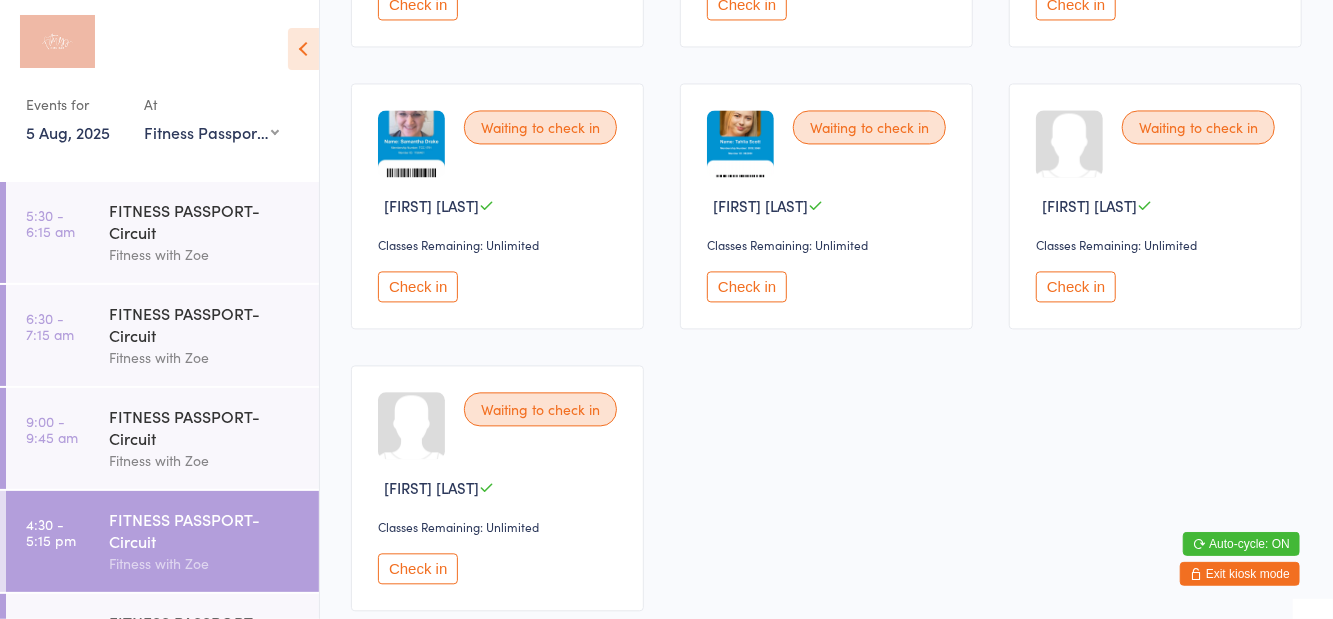 click on "Check in" at bounding box center (418, 286) 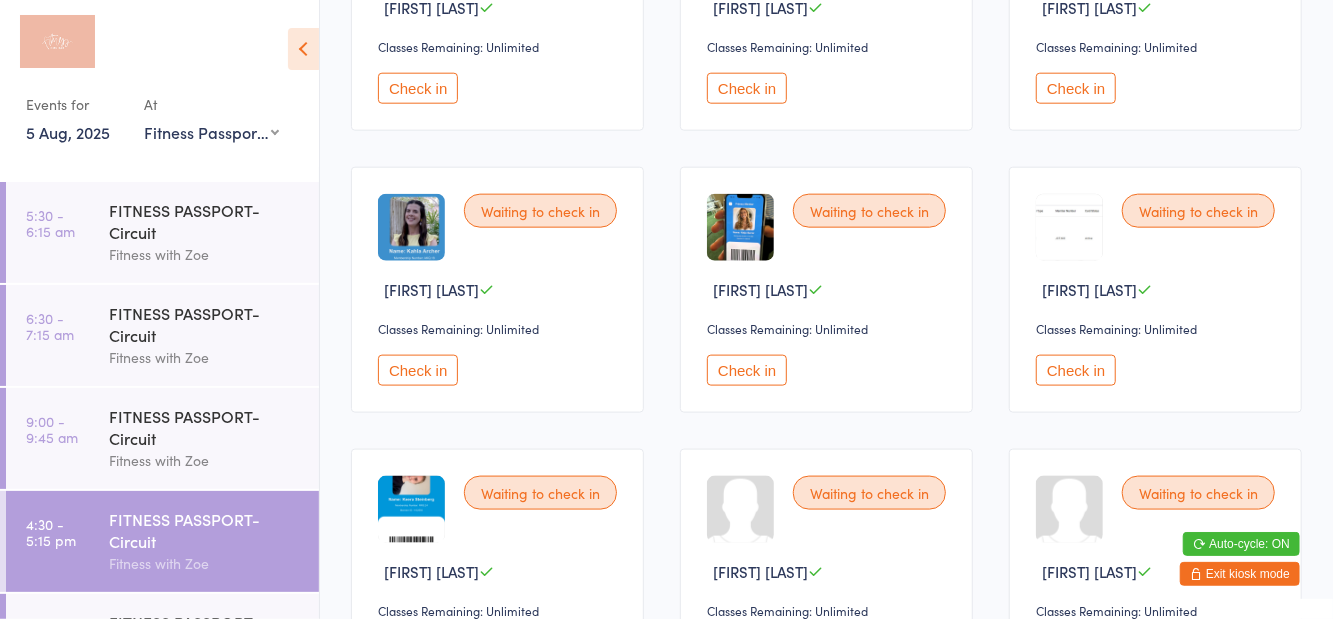 scroll, scrollTop: 1210, scrollLeft: 0, axis: vertical 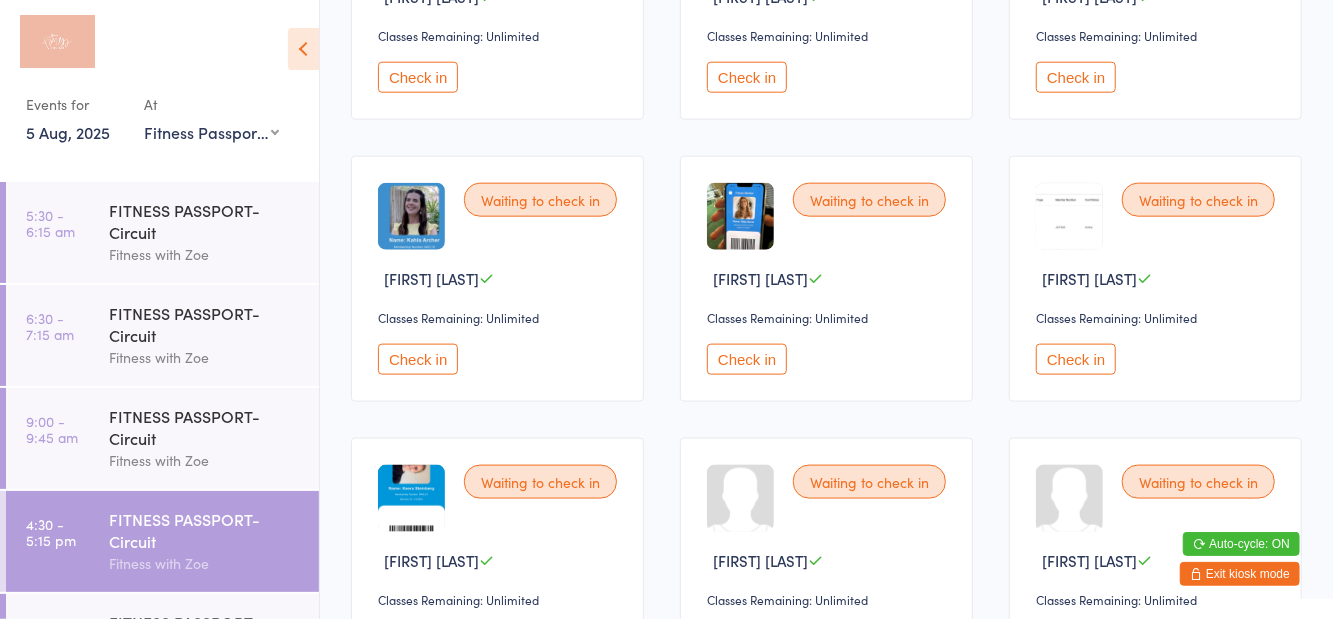 click on "Check in" at bounding box center [418, 641] 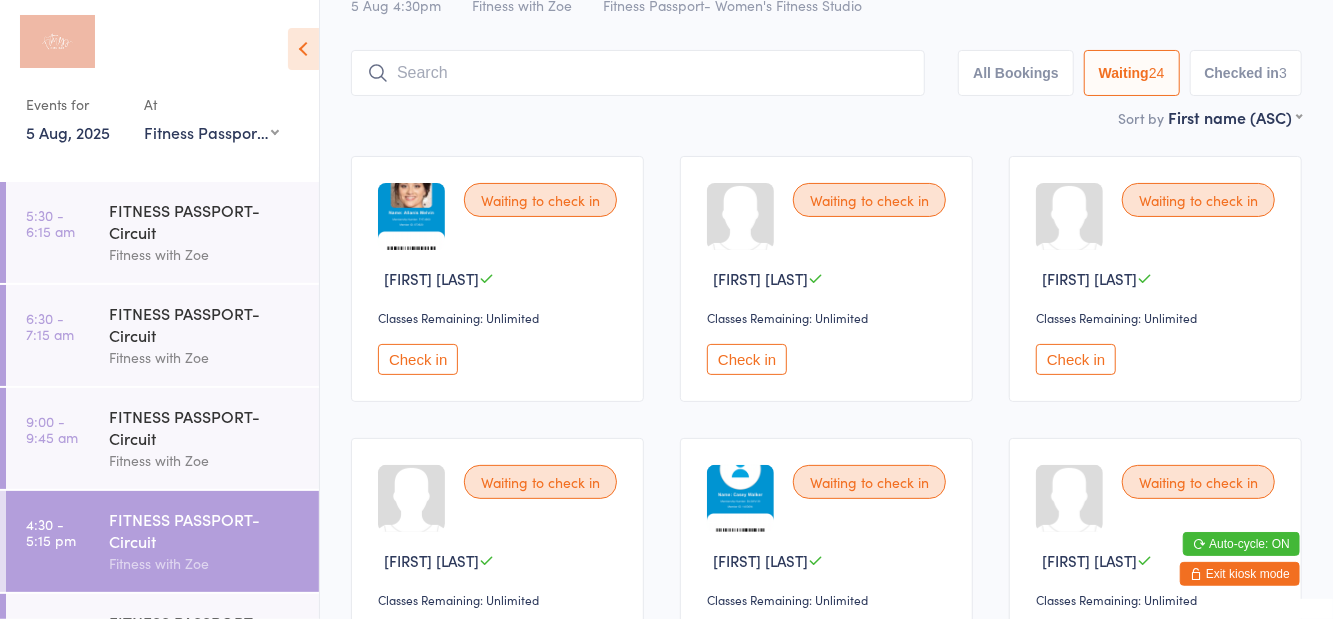 scroll, scrollTop: 0, scrollLeft: 0, axis: both 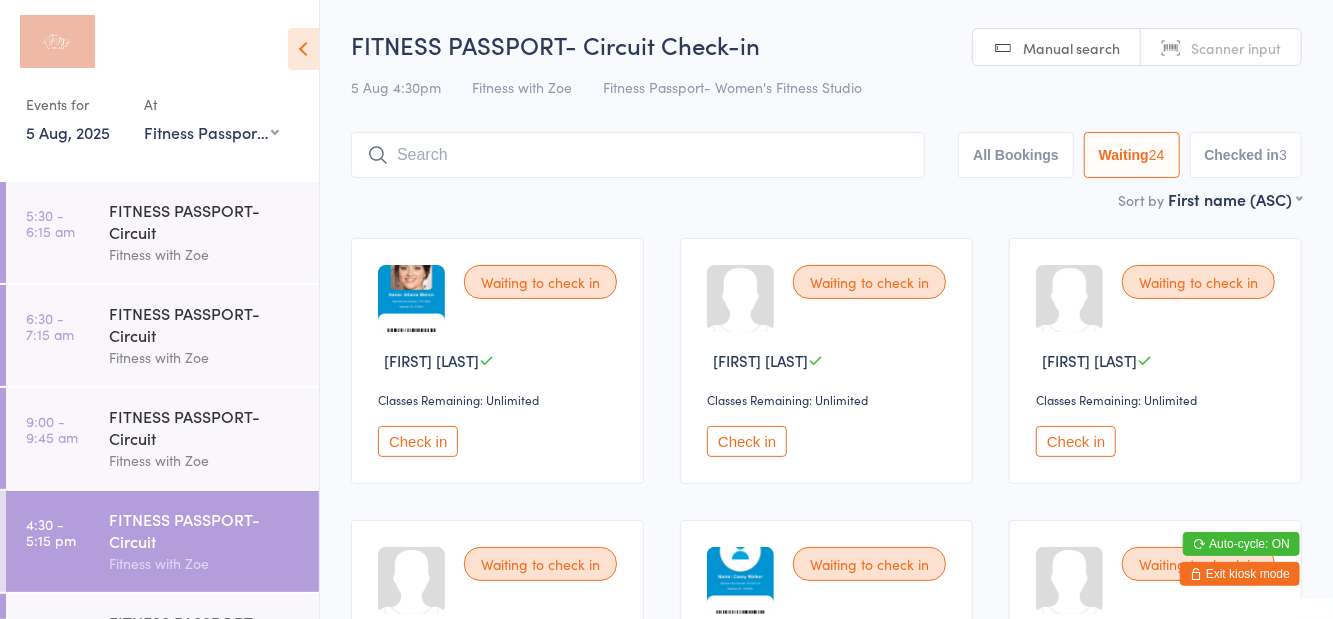 click at bounding box center [638, 155] 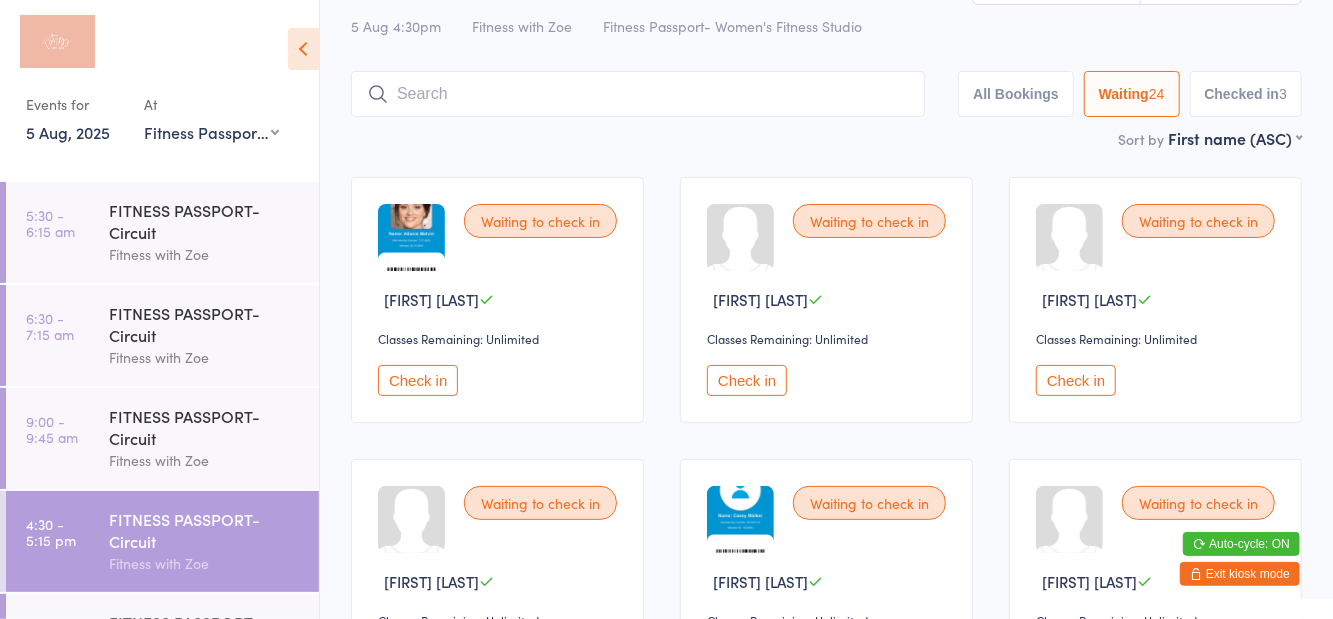 scroll, scrollTop: 133, scrollLeft: 0, axis: vertical 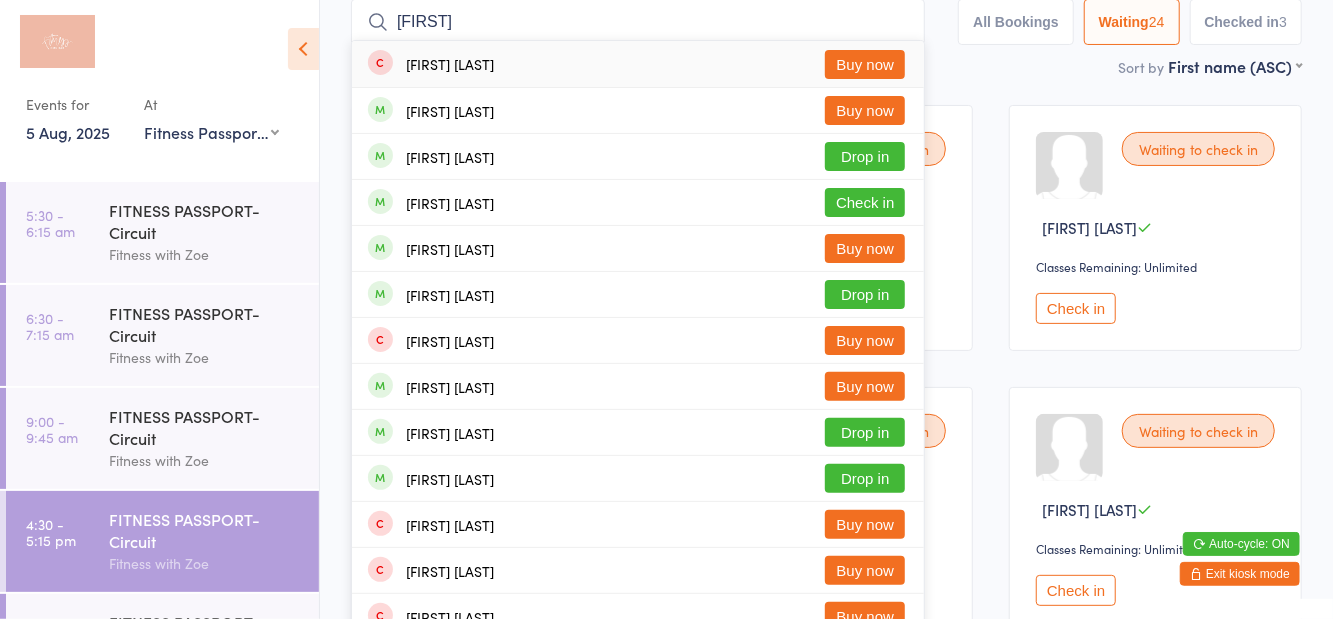 type on "Kelsey" 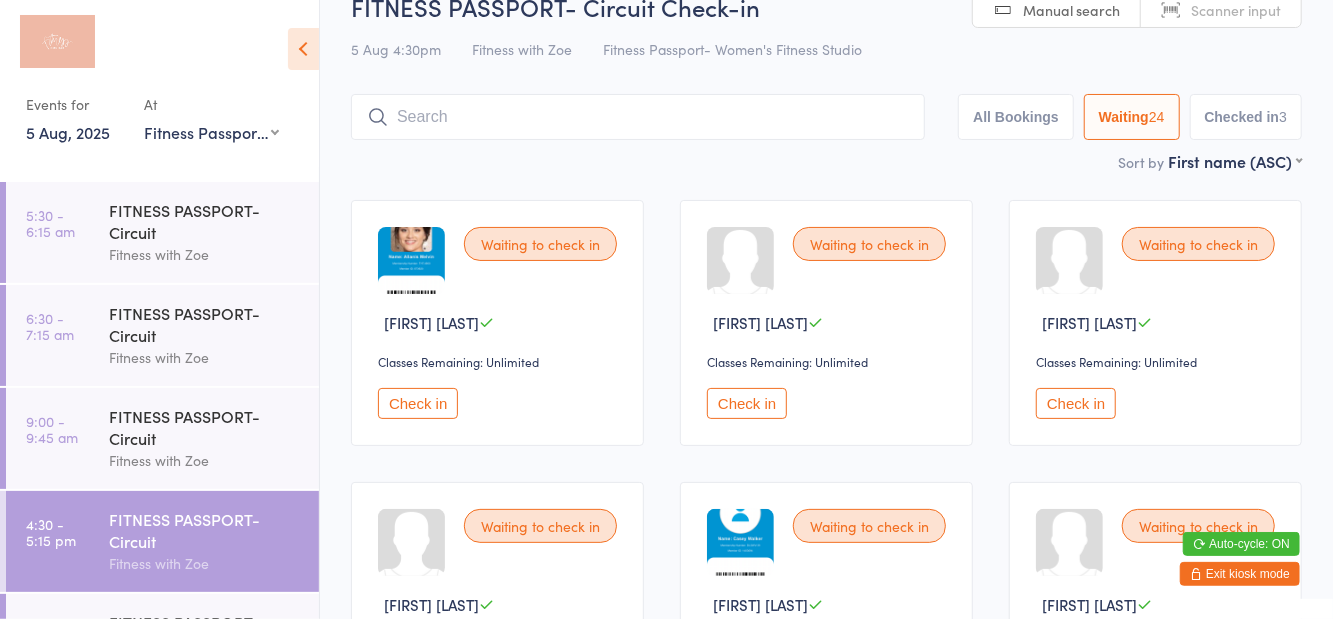 scroll, scrollTop: 22, scrollLeft: 0, axis: vertical 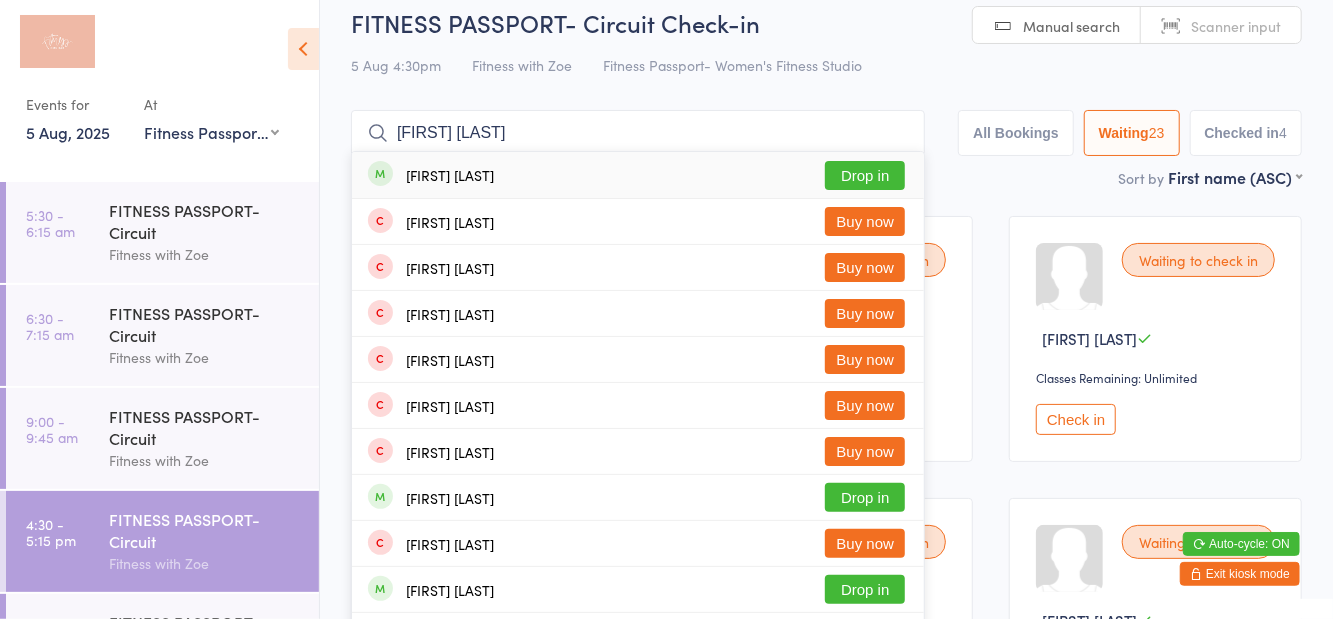 type on "Samantha arnold" 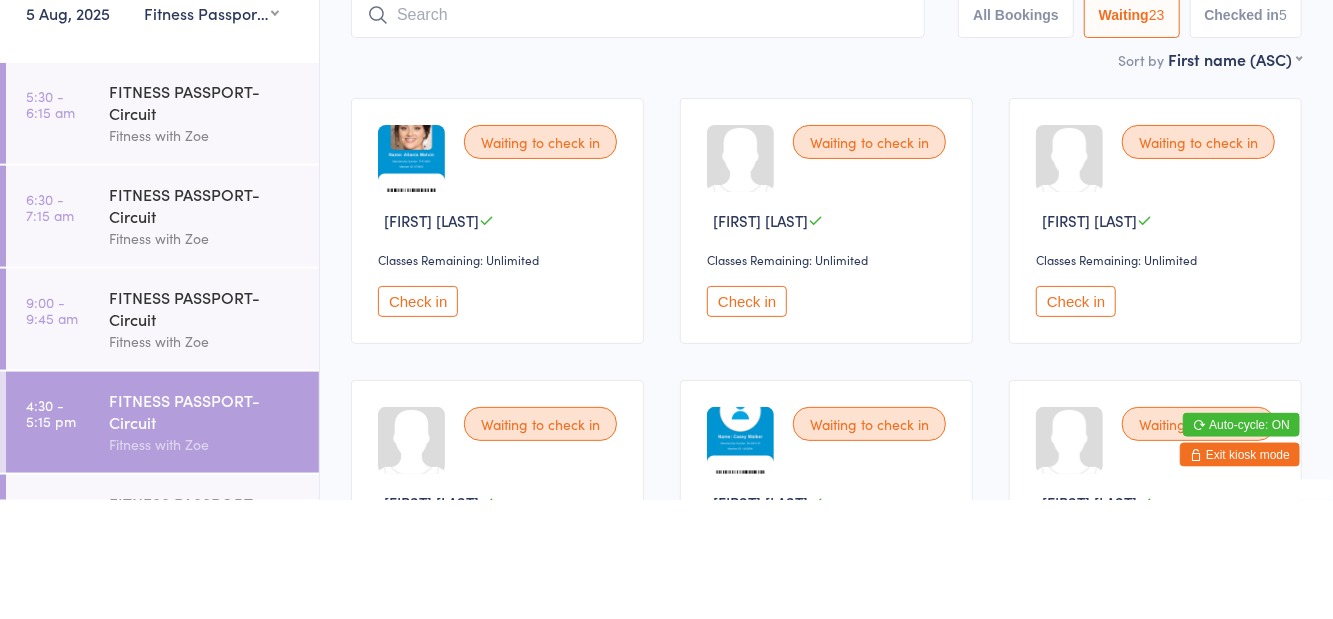 scroll, scrollTop: 22, scrollLeft: 0, axis: vertical 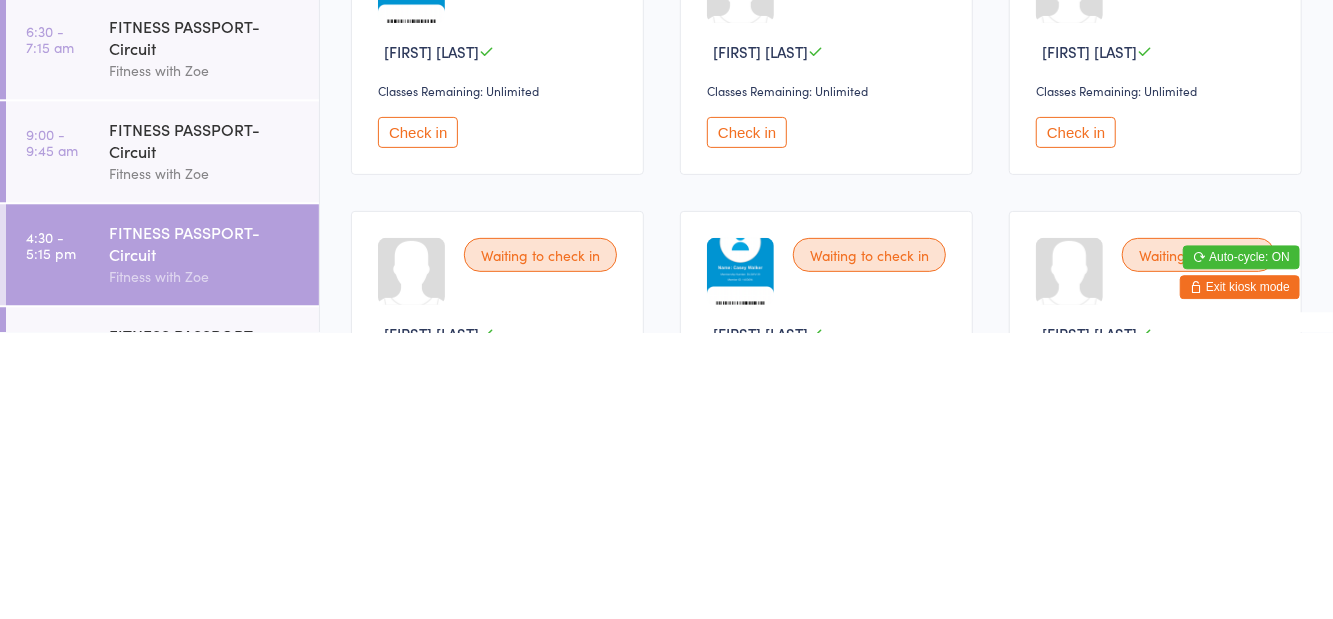 click on "Check in" at bounding box center (1076, 419) 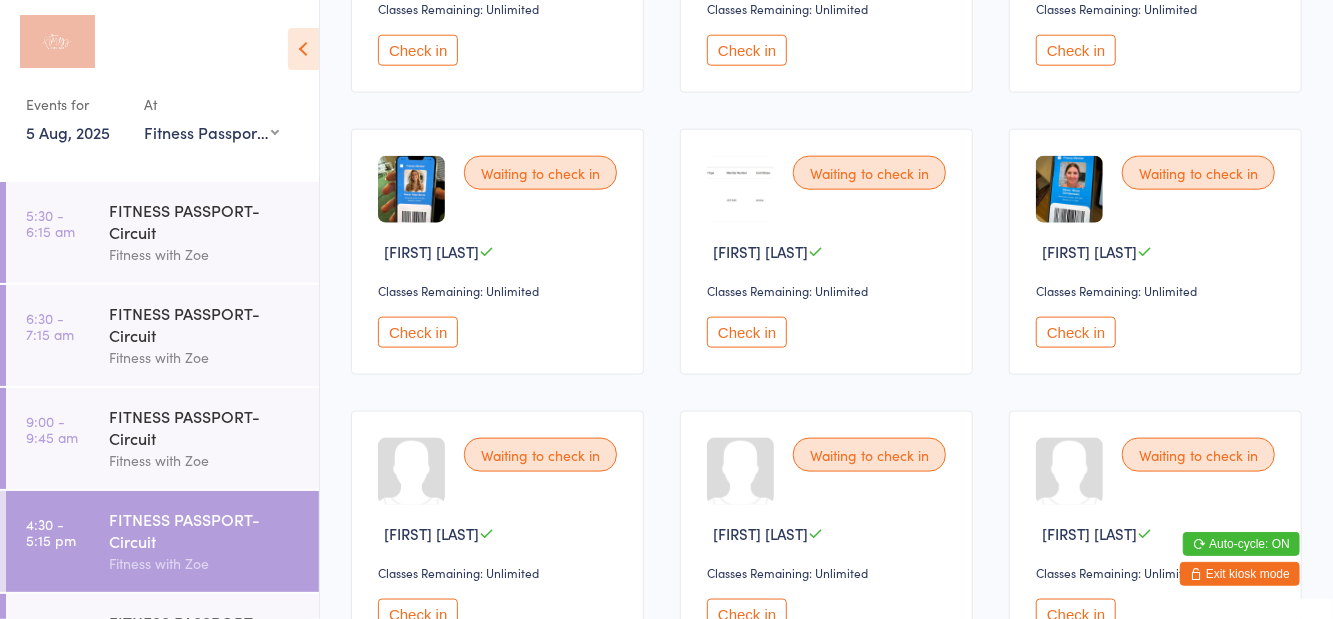 scroll, scrollTop: 1241, scrollLeft: 0, axis: vertical 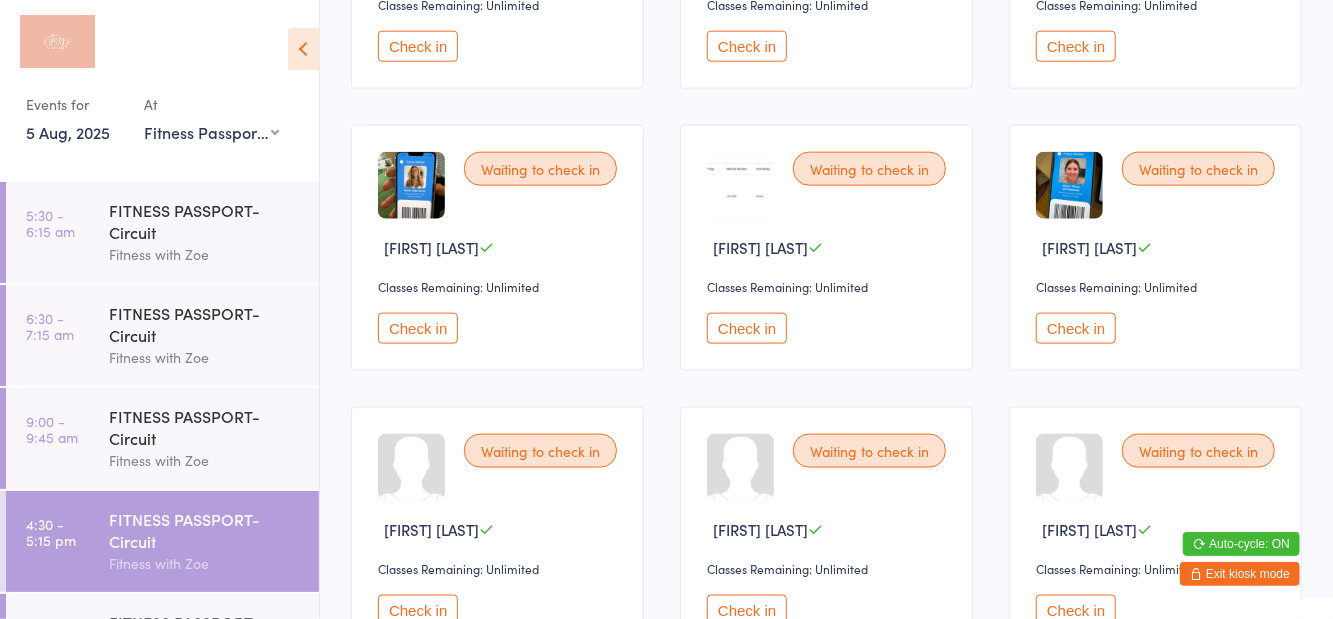 click on "Check in" at bounding box center (418, 328) 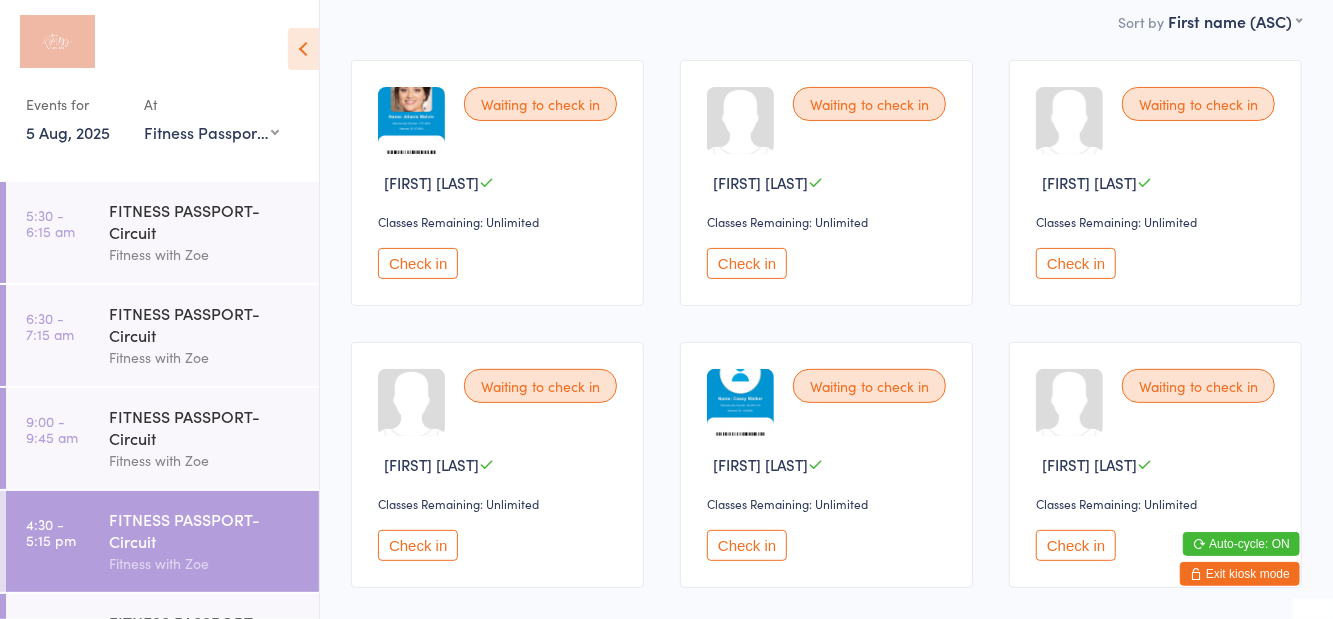 scroll, scrollTop: 186, scrollLeft: 0, axis: vertical 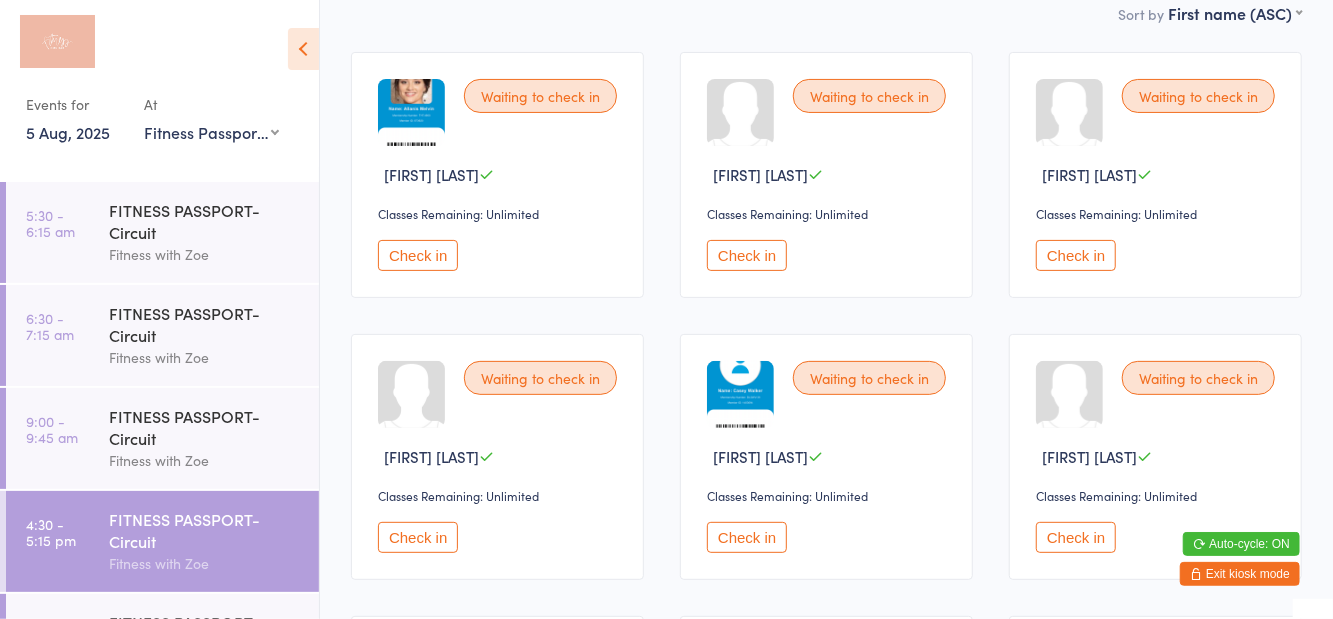 click on "Check in" at bounding box center (747, 537) 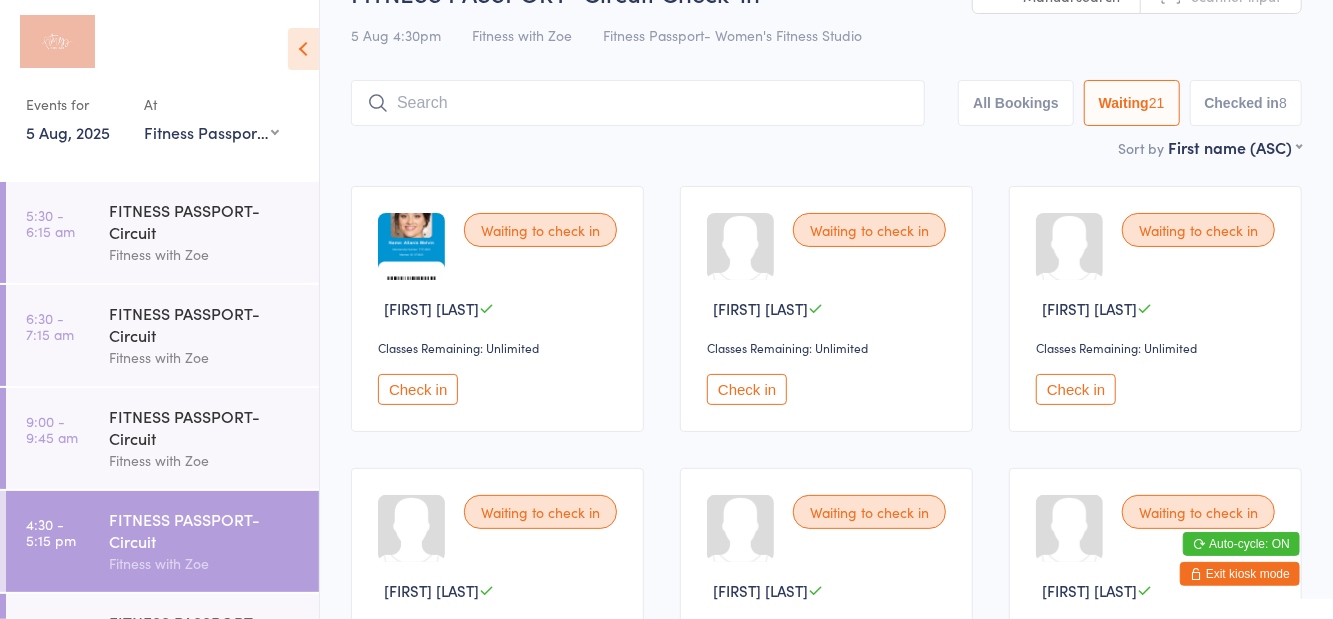 scroll, scrollTop: 0, scrollLeft: 0, axis: both 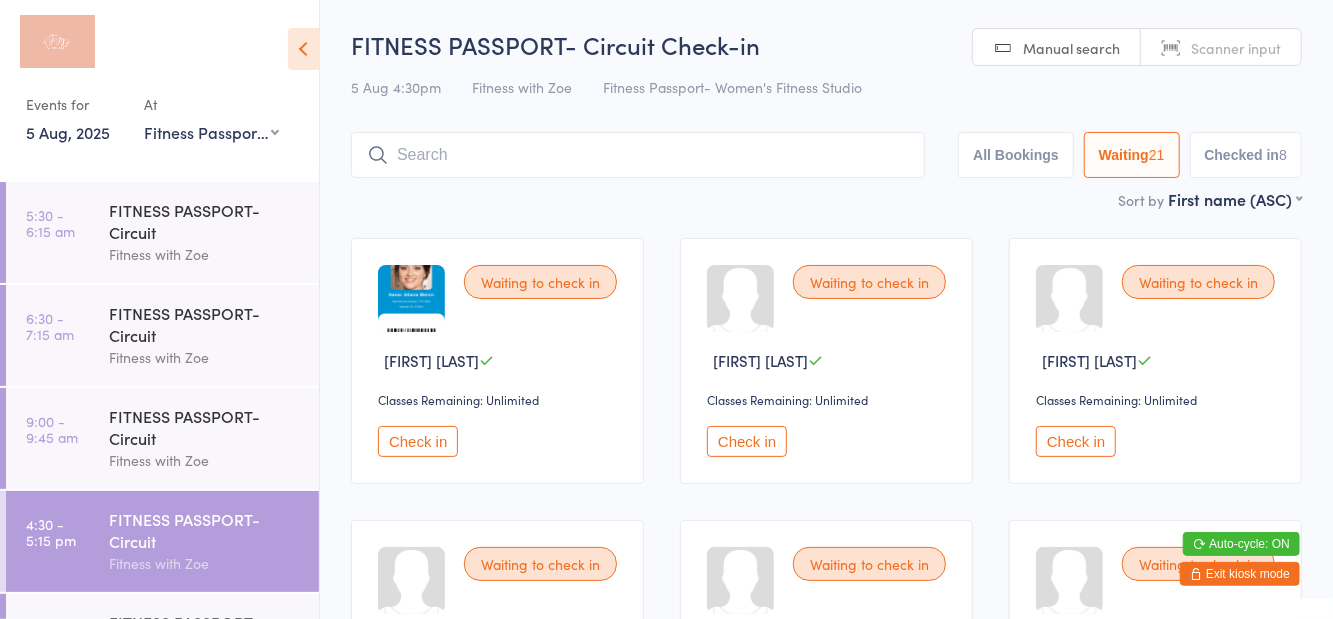 click at bounding box center (638, 155) 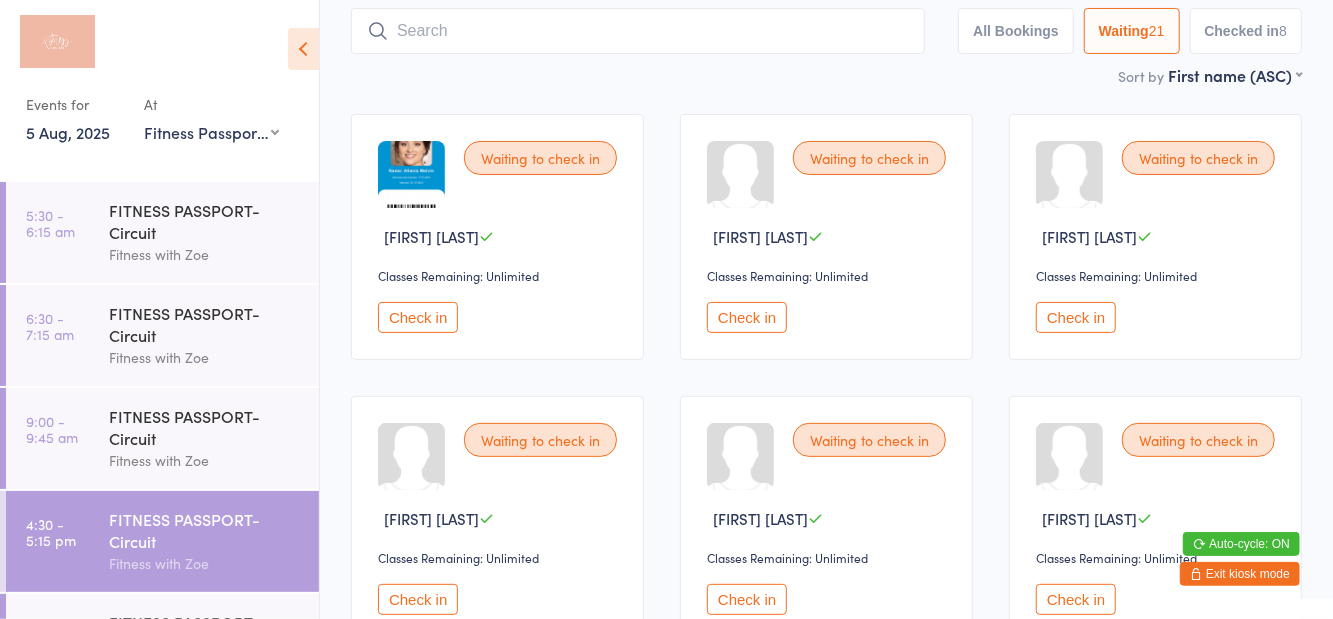 scroll, scrollTop: 133, scrollLeft: 0, axis: vertical 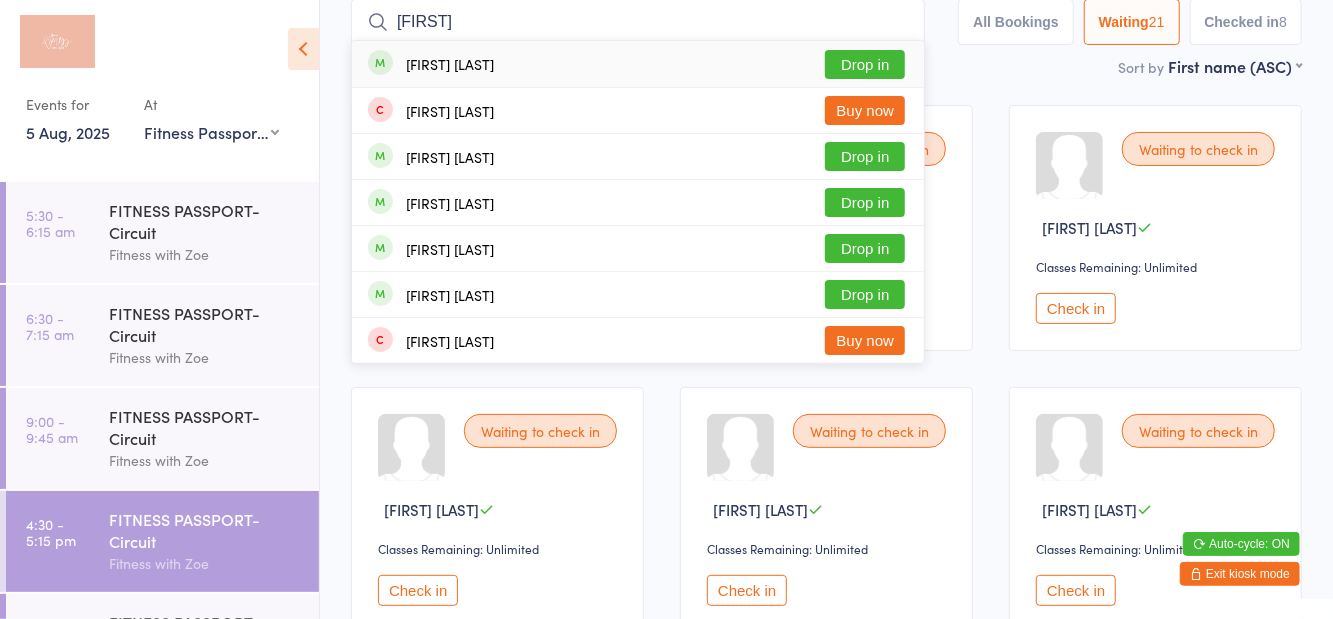 type on "Aili" 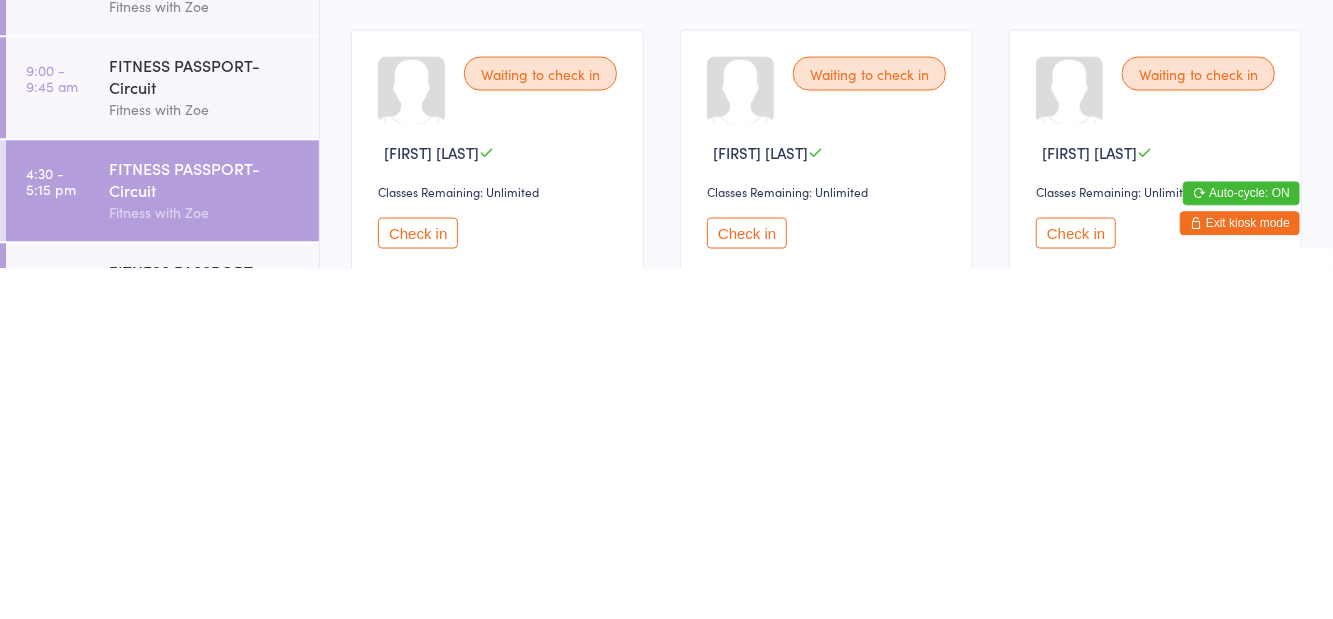 scroll, scrollTop: 1271, scrollLeft: 0, axis: vertical 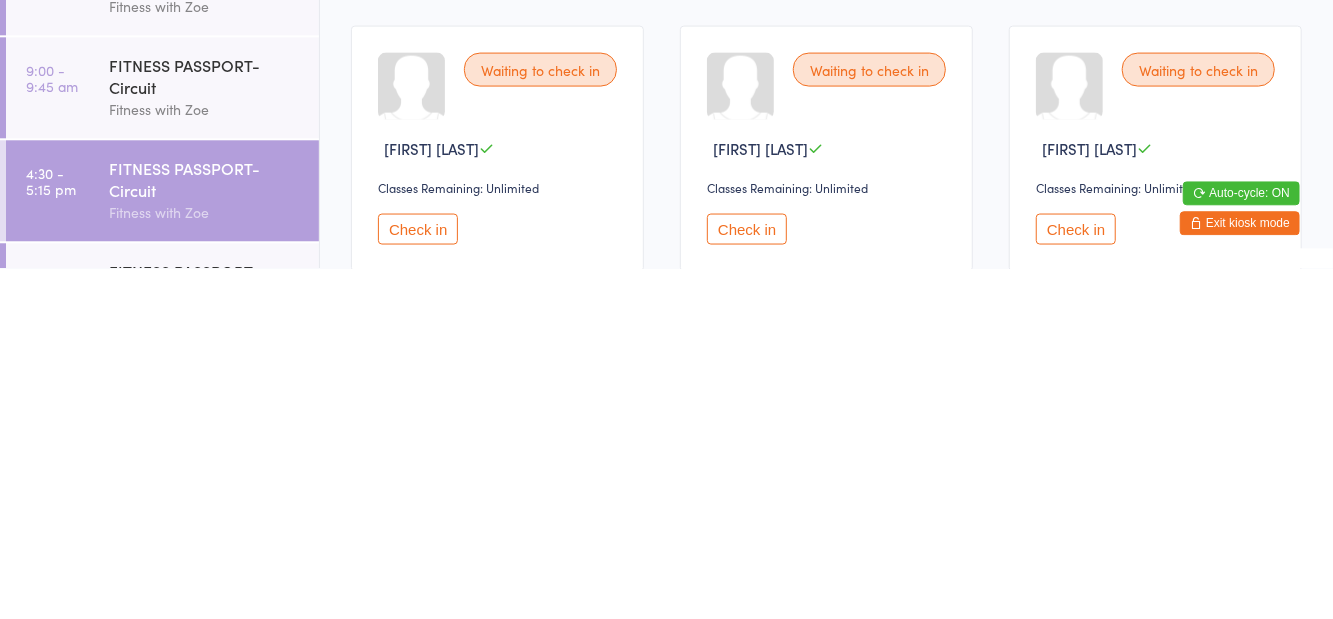 click on "Check in" at bounding box center [747, 579] 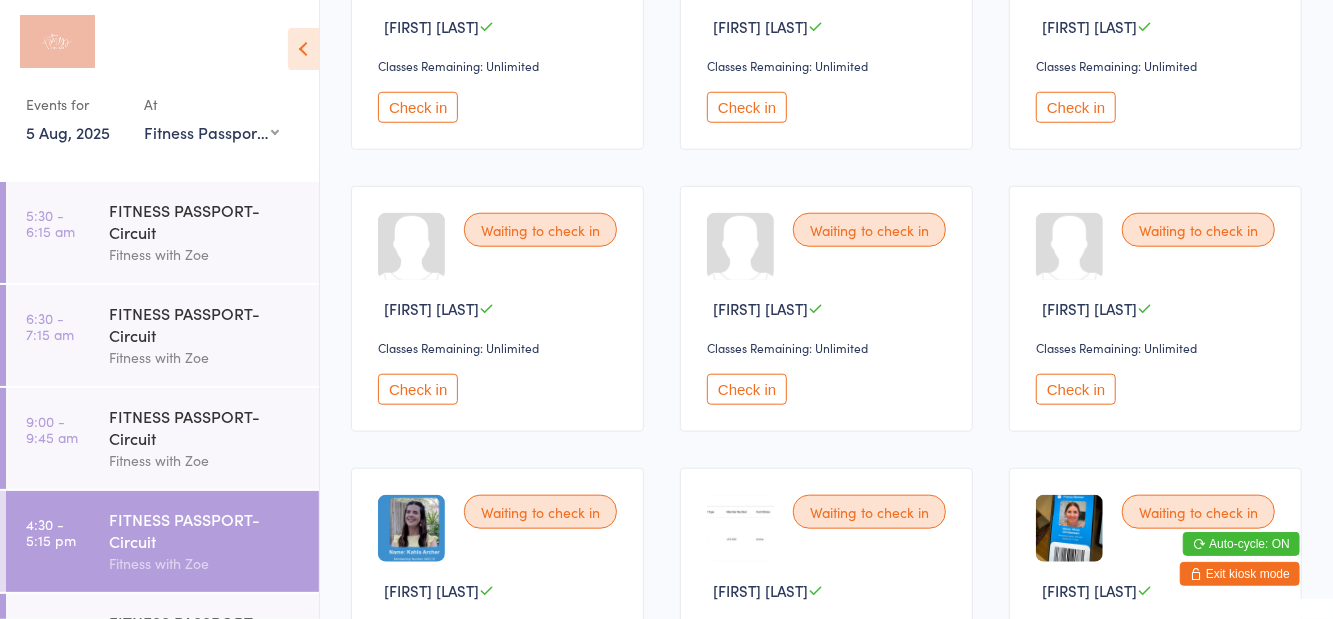 scroll, scrollTop: 0, scrollLeft: 0, axis: both 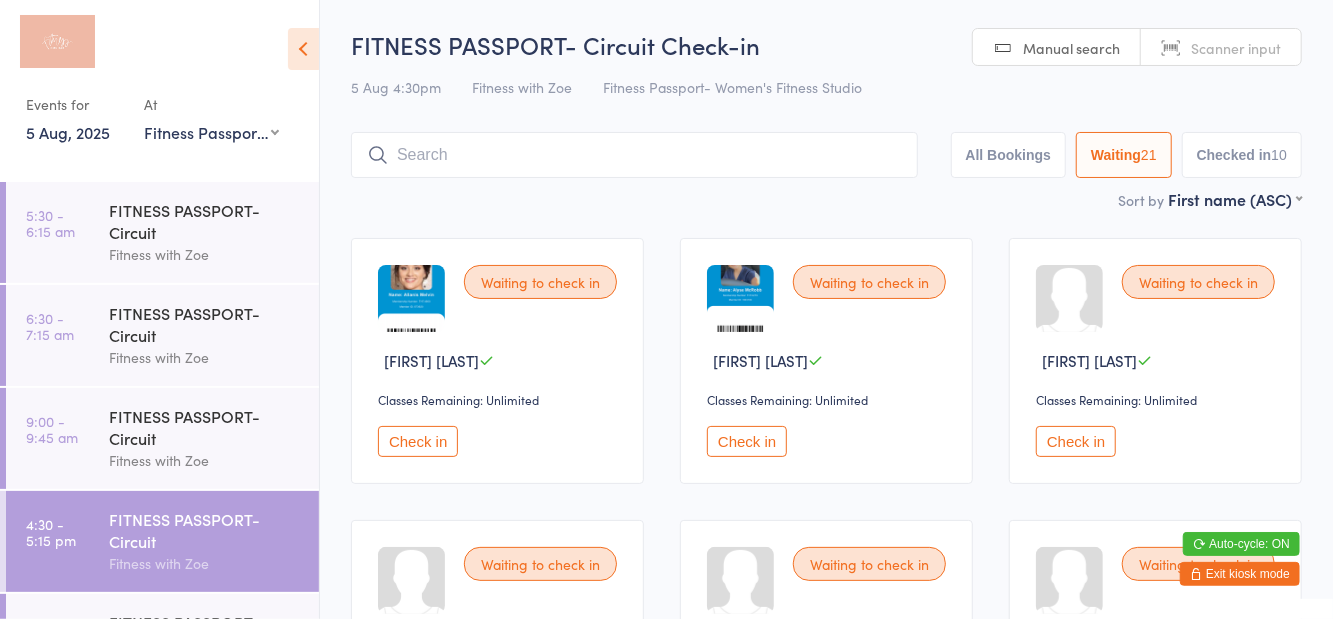 click at bounding box center (634, 155) 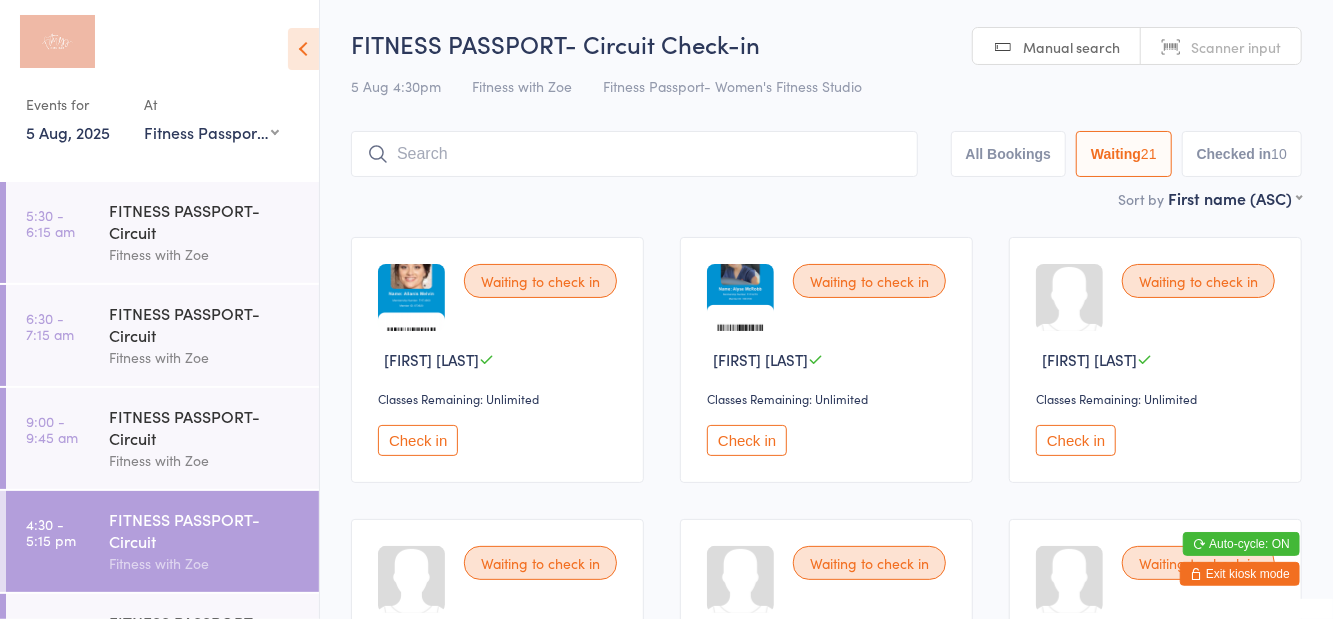 scroll, scrollTop: 133, scrollLeft: 0, axis: vertical 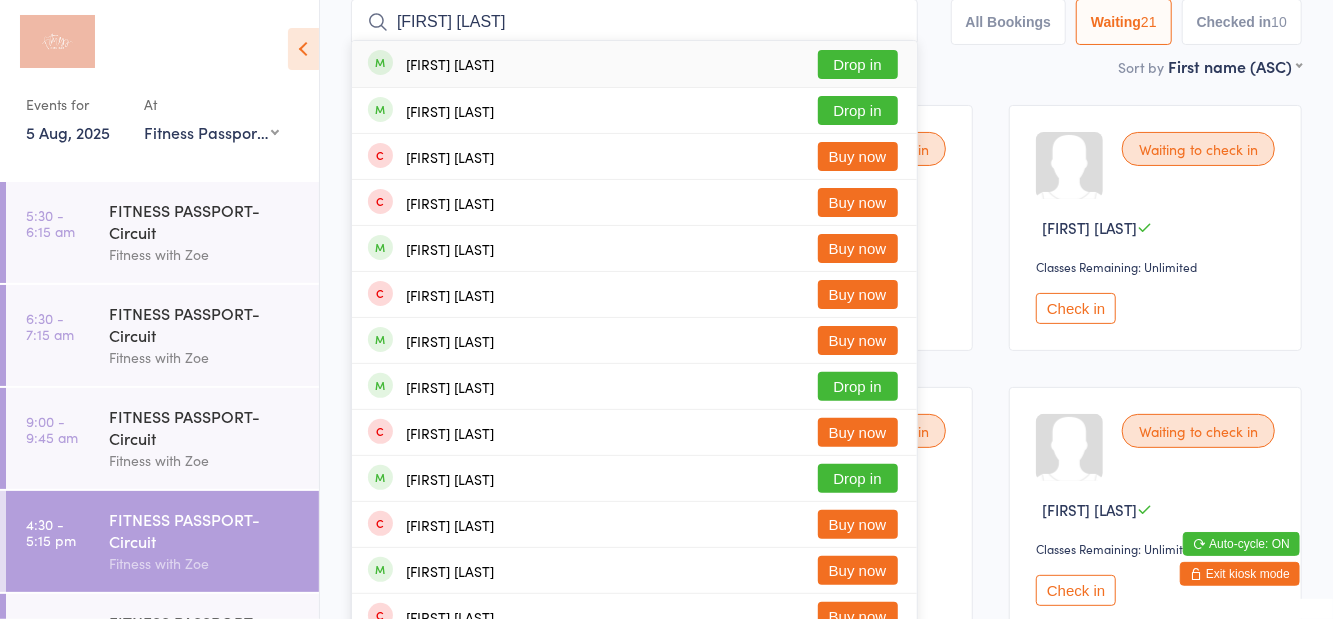 type on "Davina bu" 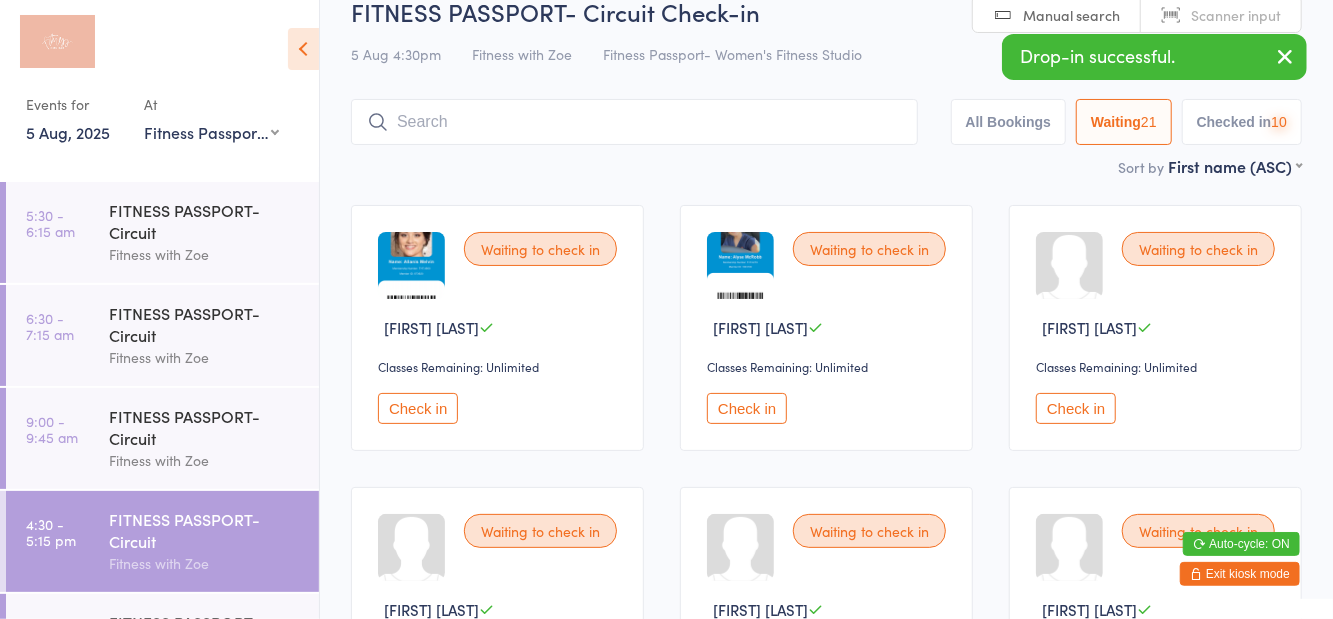 scroll, scrollTop: 22, scrollLeft: 0, axis: vertical 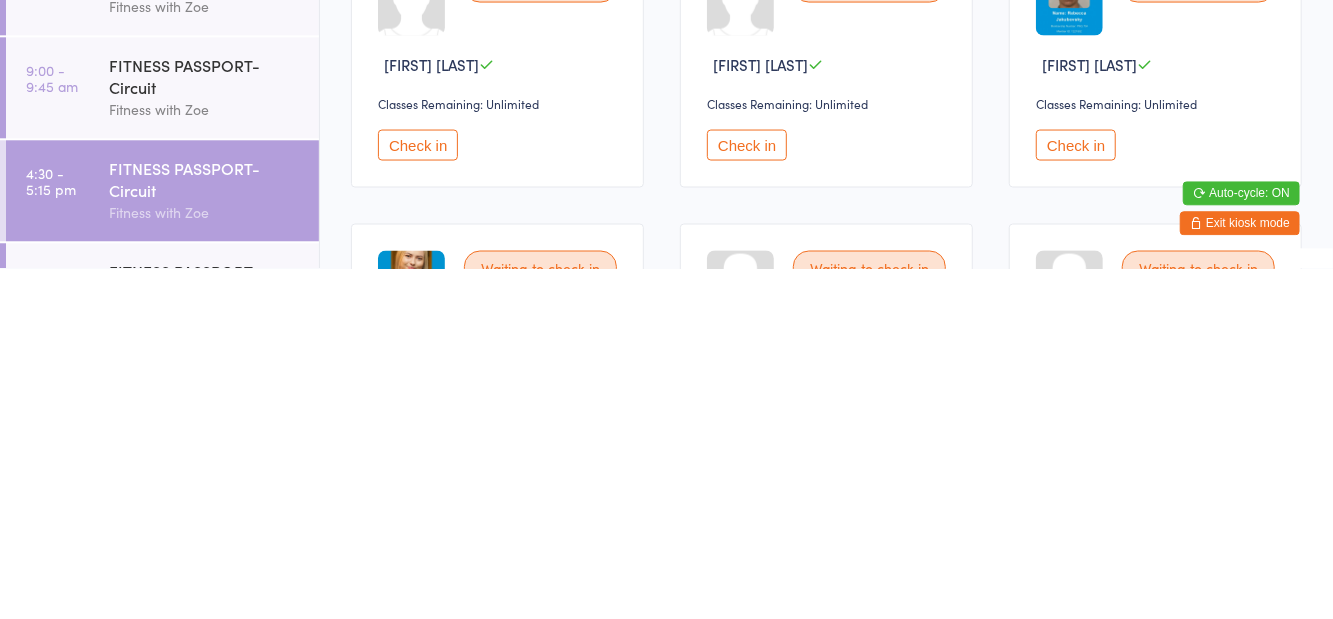 click on "Check in" at bounding box center (1076, 495) 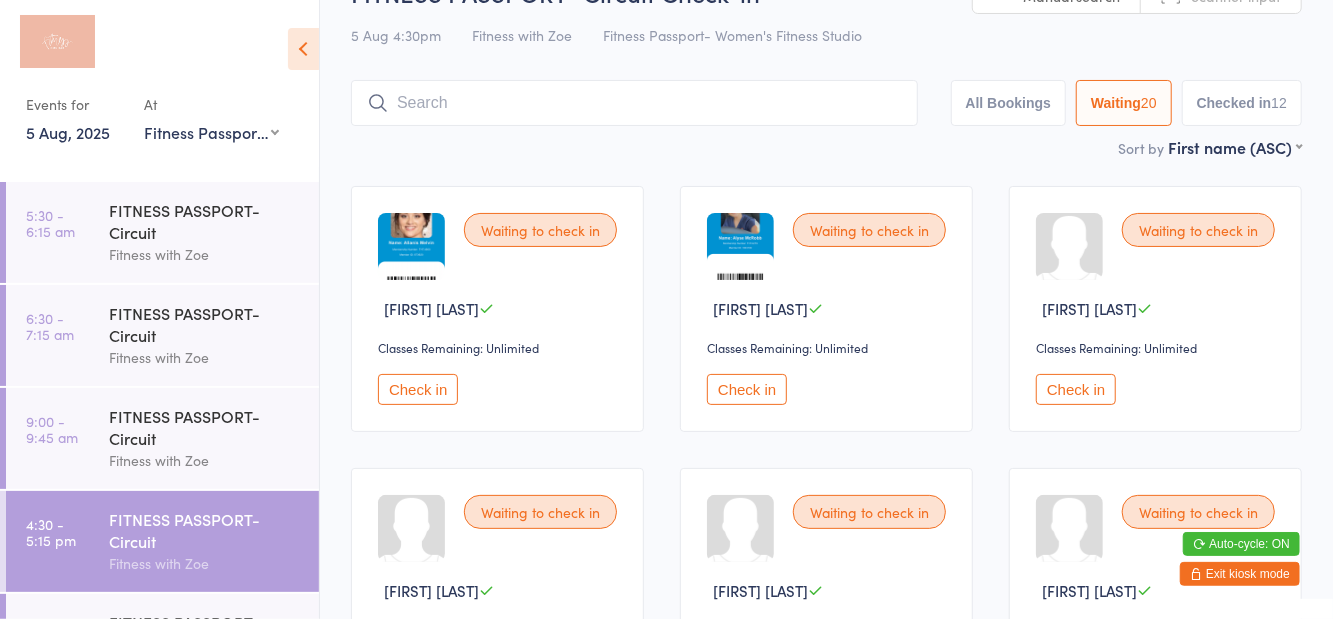 scroll, scrollTop: 0, scrollLeft: 0, axis: both 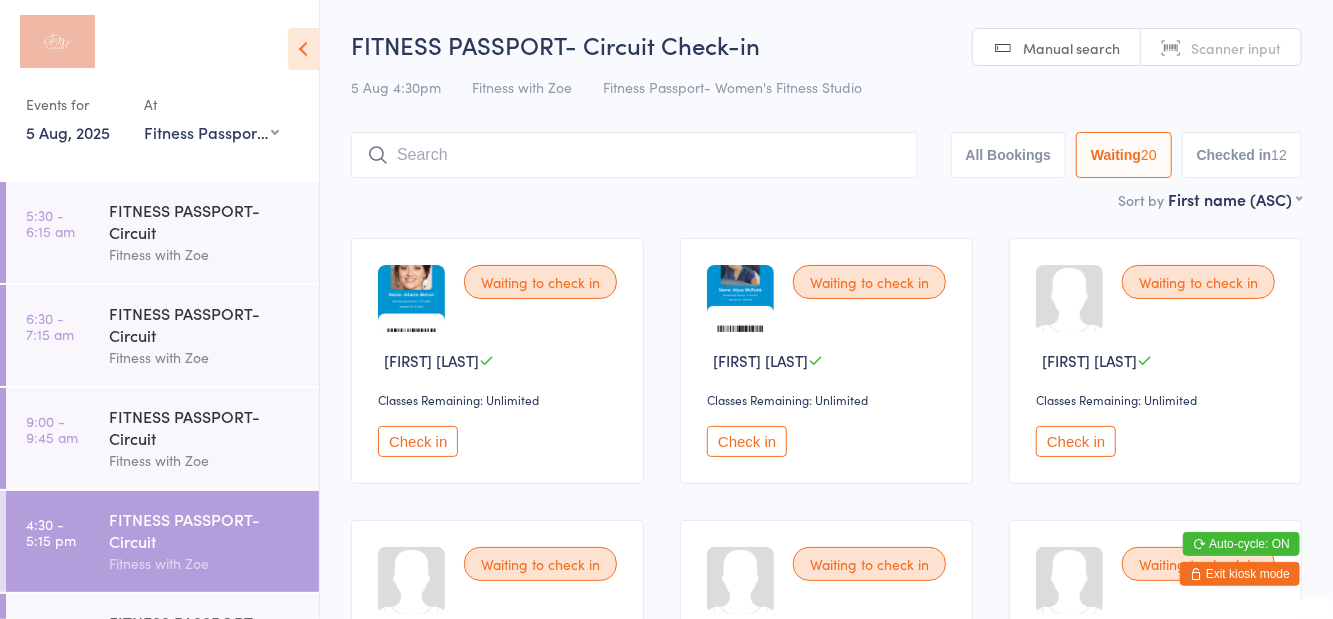click at bounding box center (634, 155) 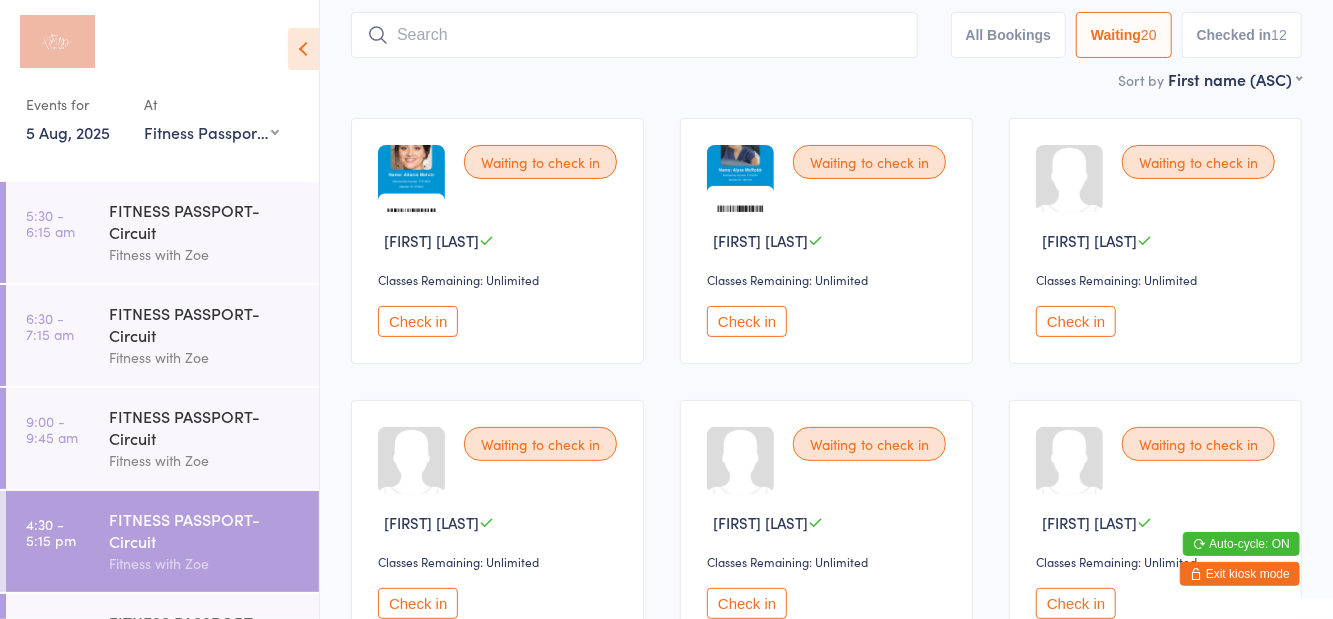 scroll, scrollTop: 133, scrollLeft: 0, axis: vertical 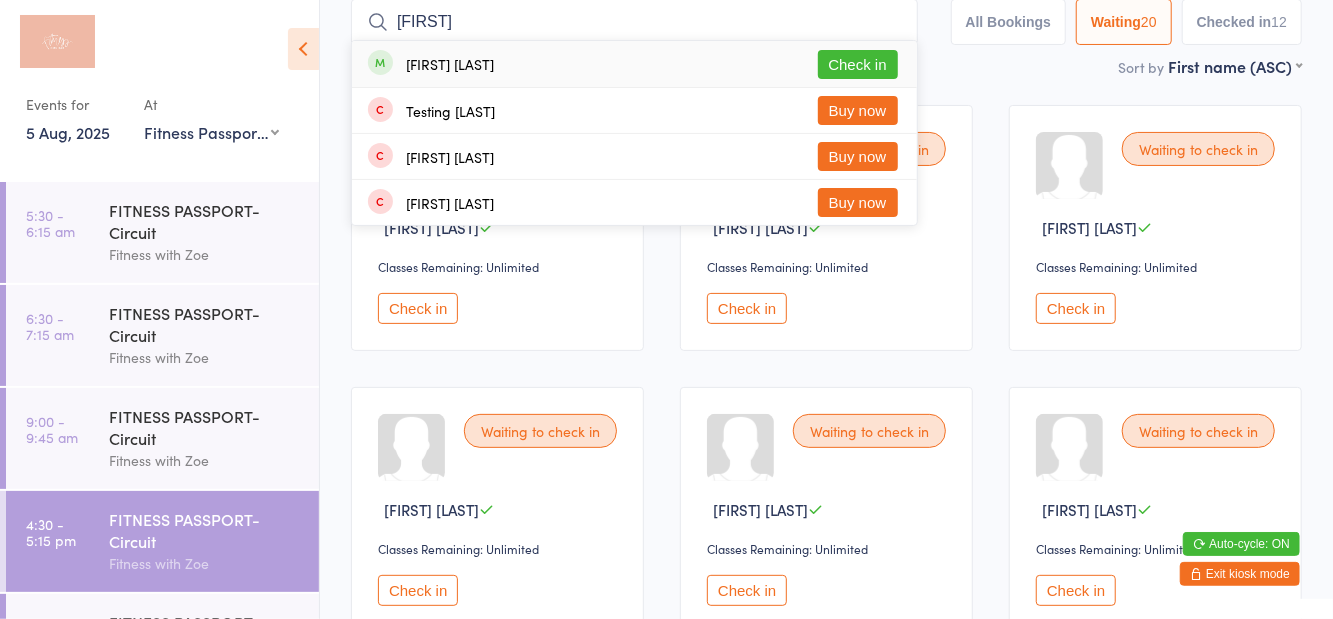 type on "Destiny" 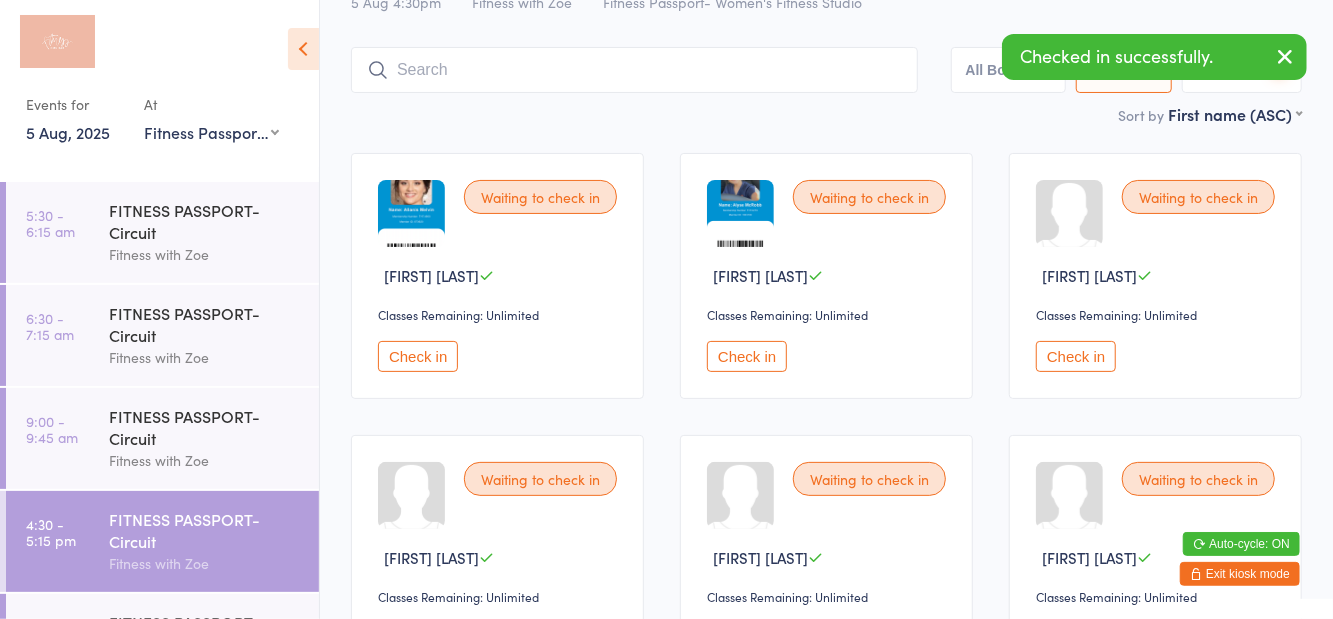 scroll, scrollTop: 22, scrollLeft: 0, axis: vertical 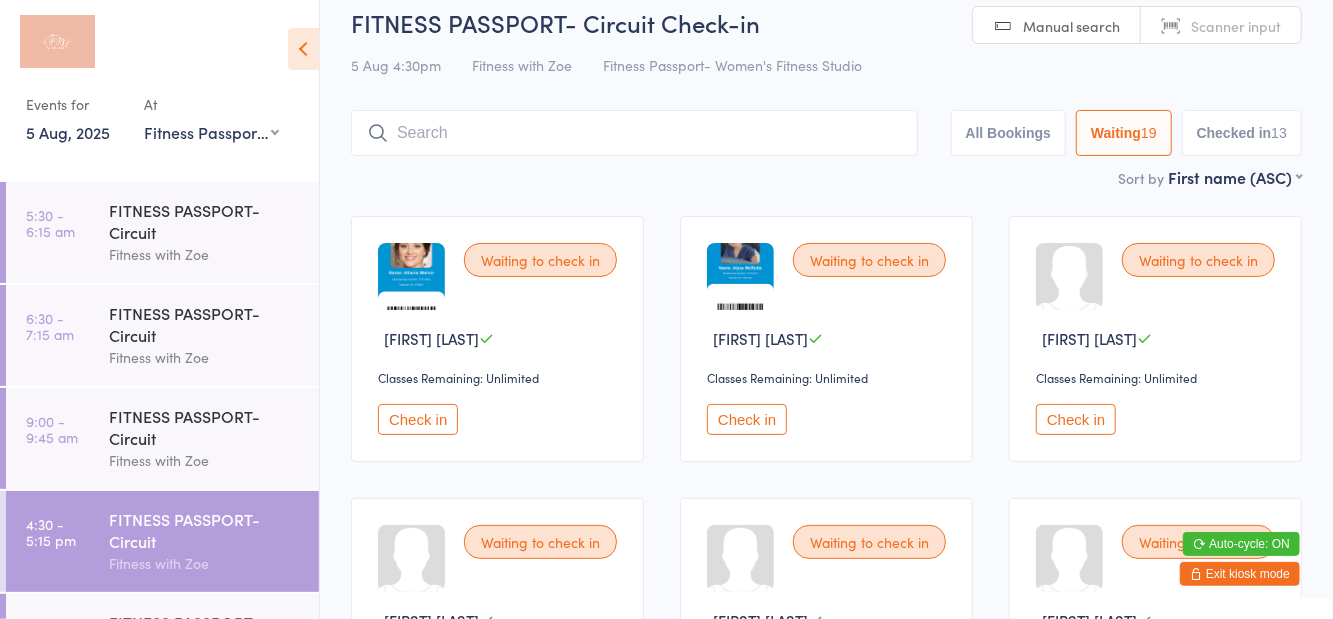 click on "Waiting to check in Allanis Melvin  Classes Remaining: Unlimited   Check in Waiting to check in Alyse McRobb  Classes Remaining: Unlimited   Check in Waiting to check in Ashlee Ward  Classes Remaining: Unlimited   Check in Waiting to check in Bridie White  Classes Remaining: Unlimited   Check in Waiting to check in Brone Huxley  Classes Remaining: Unlimited   Check in Waiting to check in Ella Wust  Classes Remaining: Unlimited   Check in Waiting to check in Emily Olditch  Classes Remaining: Unlimited   Check in Waiting to check in Emma Doyle  Classes Remaining: Unlimited   Check in Waiting to check in Ericka Pates  Classes Remaining: Unlimited   Check in Waiting to check in Isabella Bishop  Classes Remaining: Unlimited   Check in Waiting to check in Jessica Bauer  Classes Remaining: Unlimited   Check in Waiting to check in Kahla Archer  Classes Remaining: Unlimited   Check in Waiting to check in Katrina Wust  Classes Remaining: Unlimited   Check in Waiting to check in Klara Christensen    Check in   Check in" at bounding box center [826, 1185] 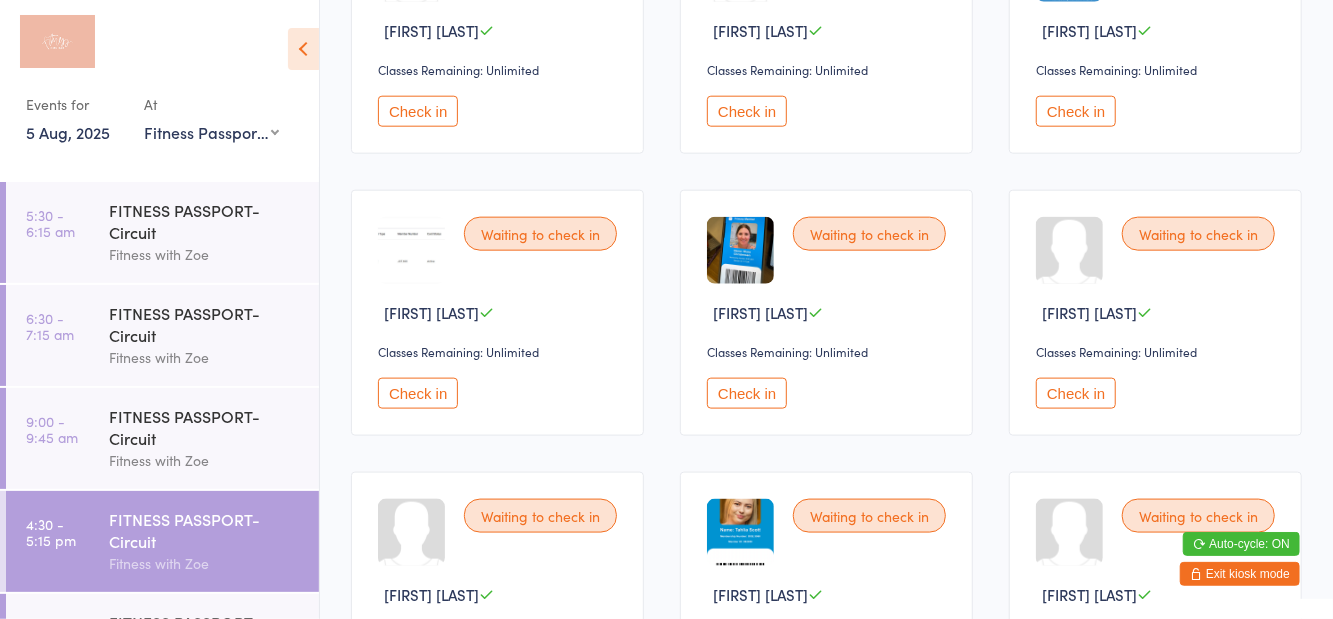 scroll, scrollTop: 1188, scrollLeft: 0, axis: vertical 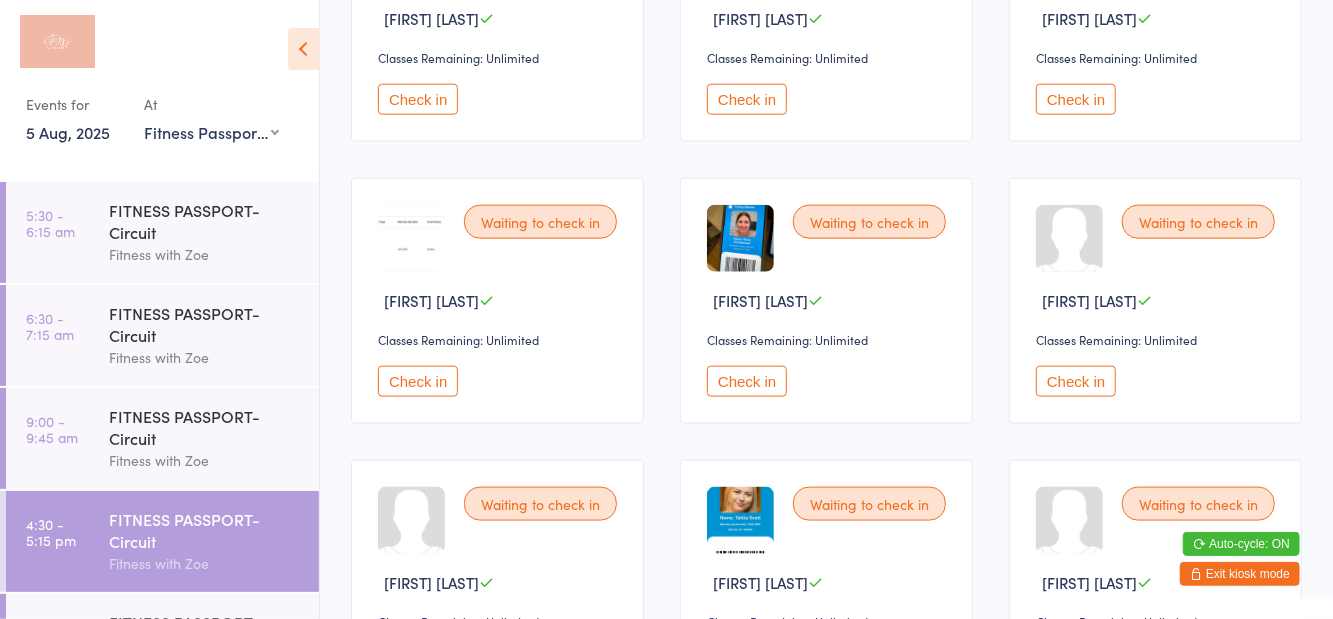 click on "Check in" at bounding box center [1076, 381] 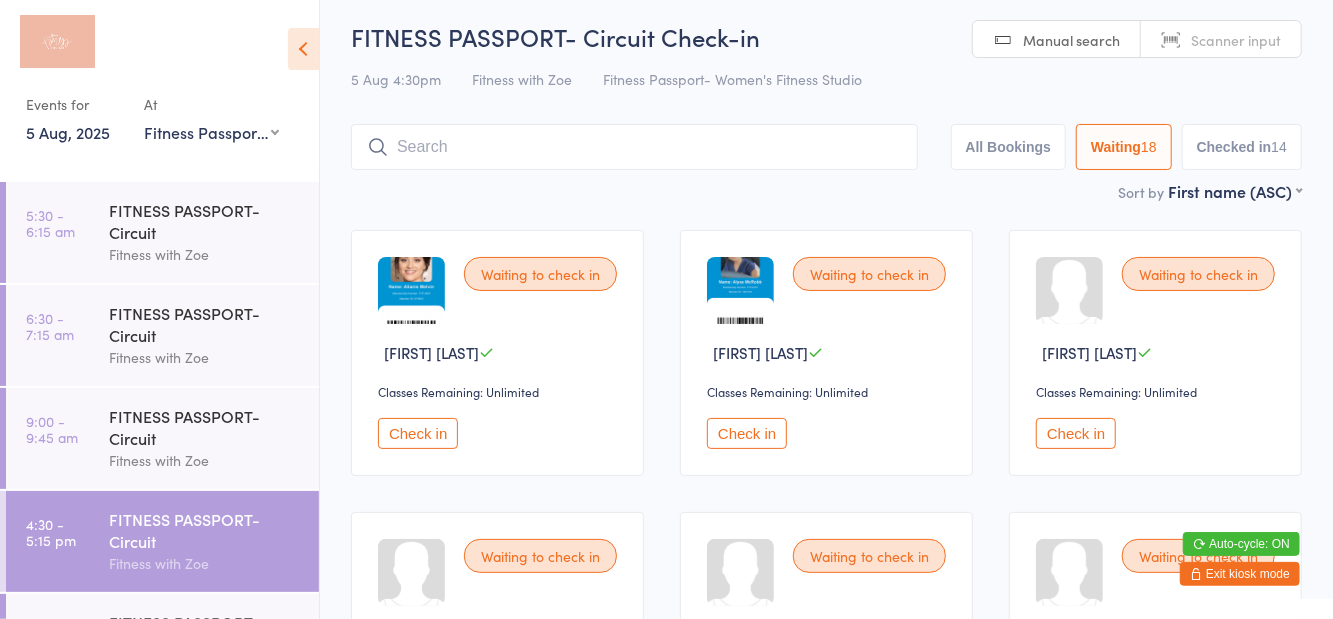 scroll, scrollTop: 0, scrollLeft: 0, axis: both 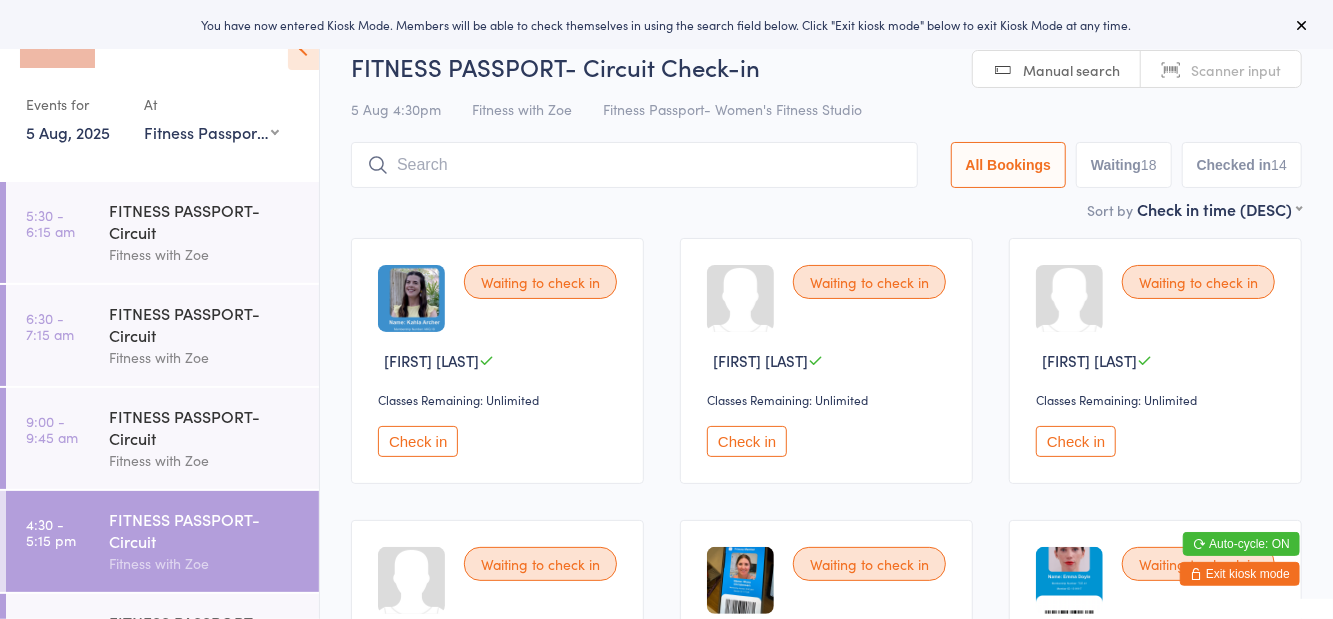 click on "Check in" at bounding box center [747, 441] 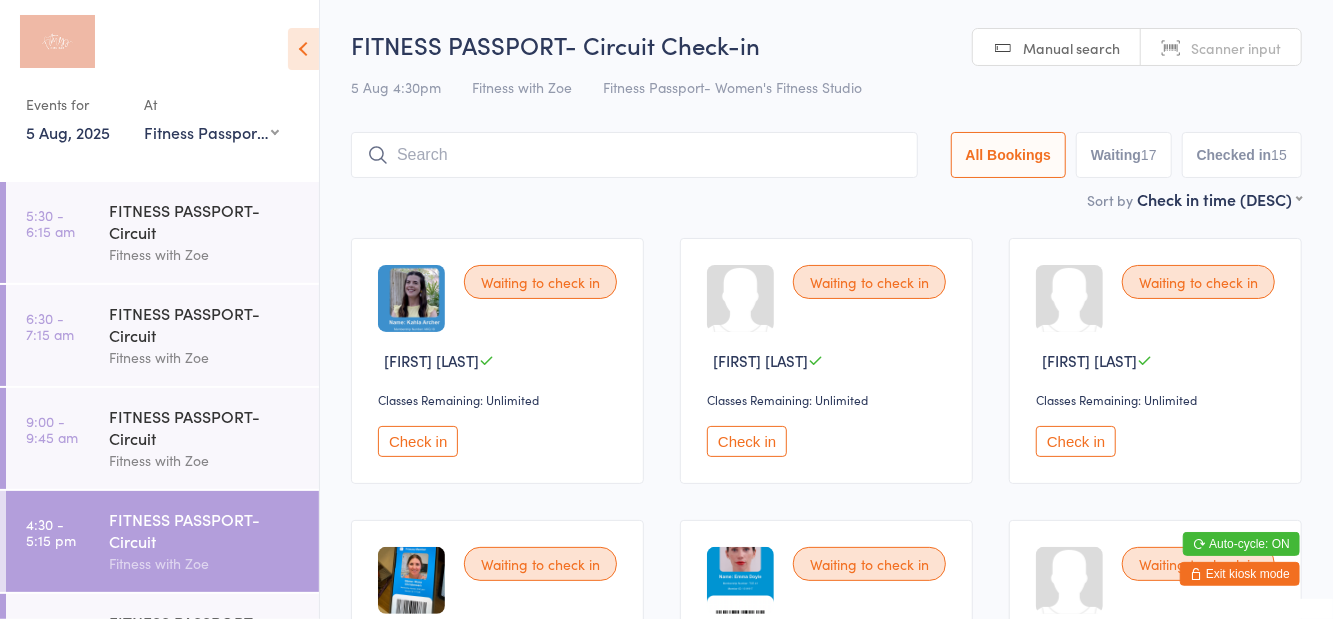 click at bounding box center [634, 155] 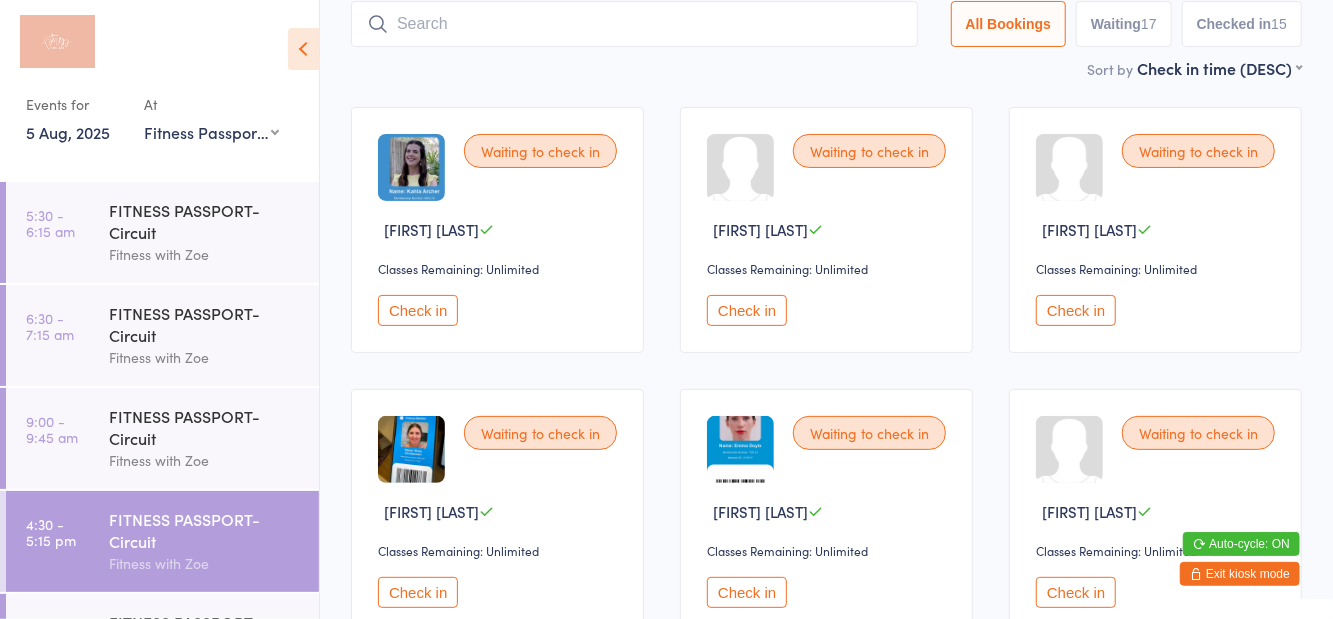 scroll, scrollTop: 133, scrollLeft: 0, axis: vertical 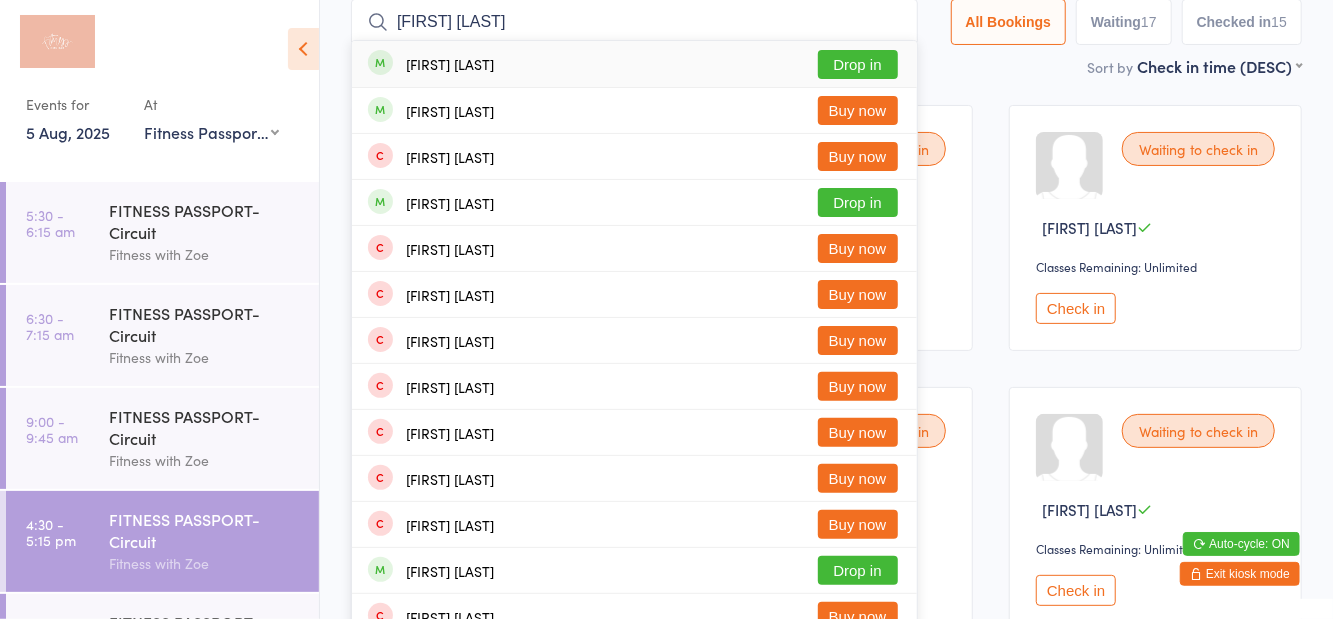 type on "[FIRST] [LAST]" 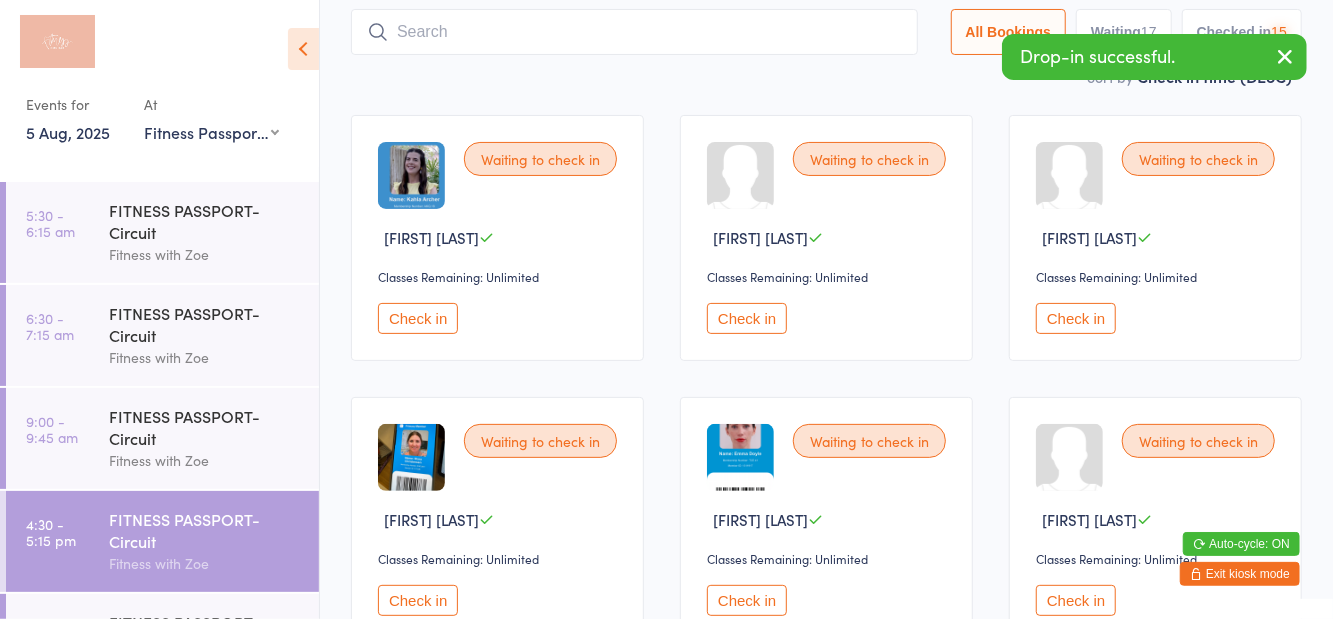 scroll, scrollTop: 22, scrollLeft: 0, axis: vertical 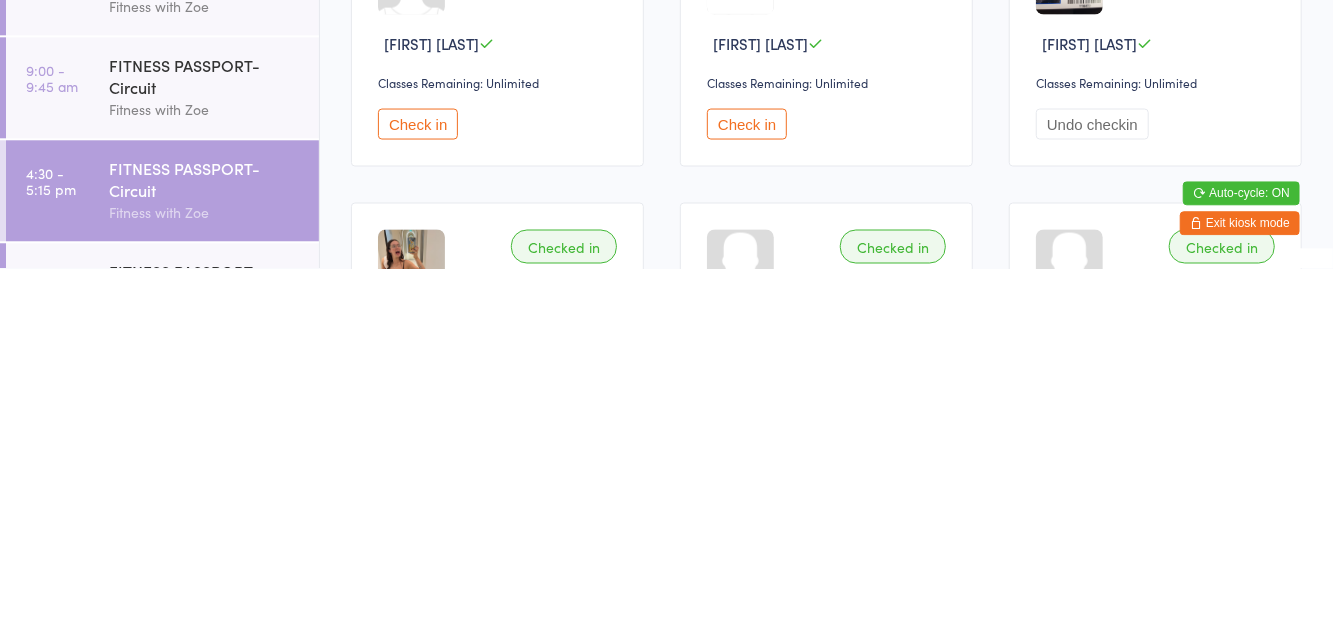 click on "Check in" at bounding box center [747, 474] 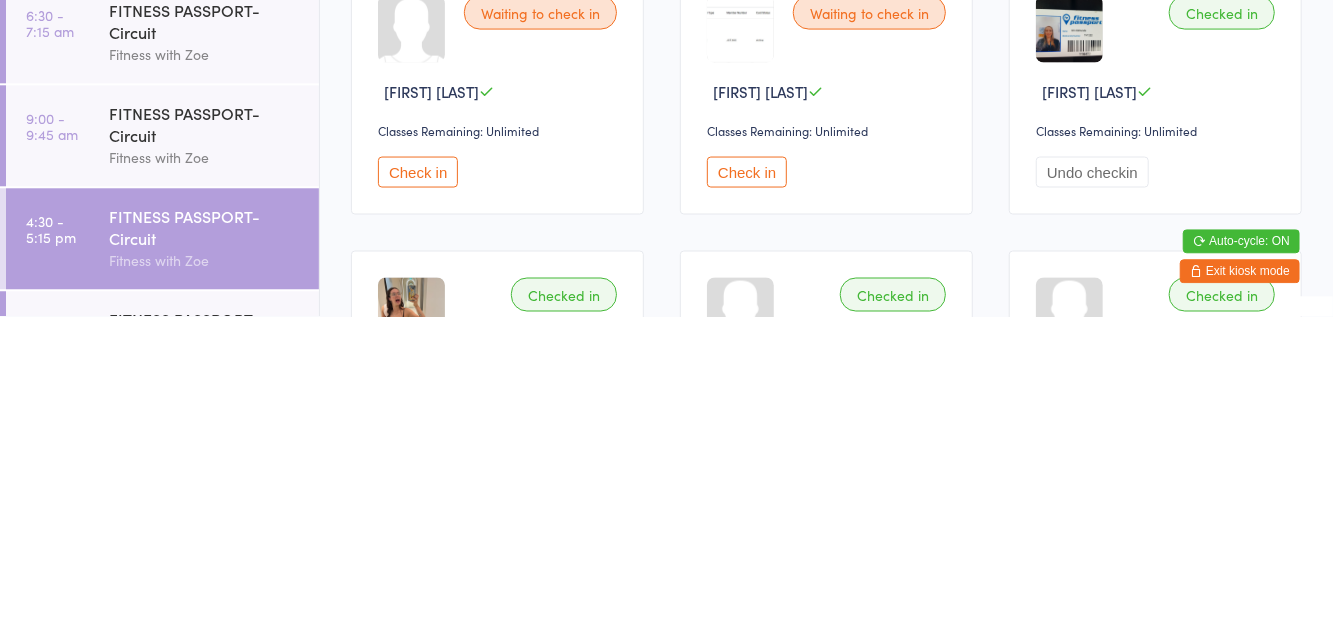 scroll, scrollTop: 1377, scrollLeft: 0, axis: vertical 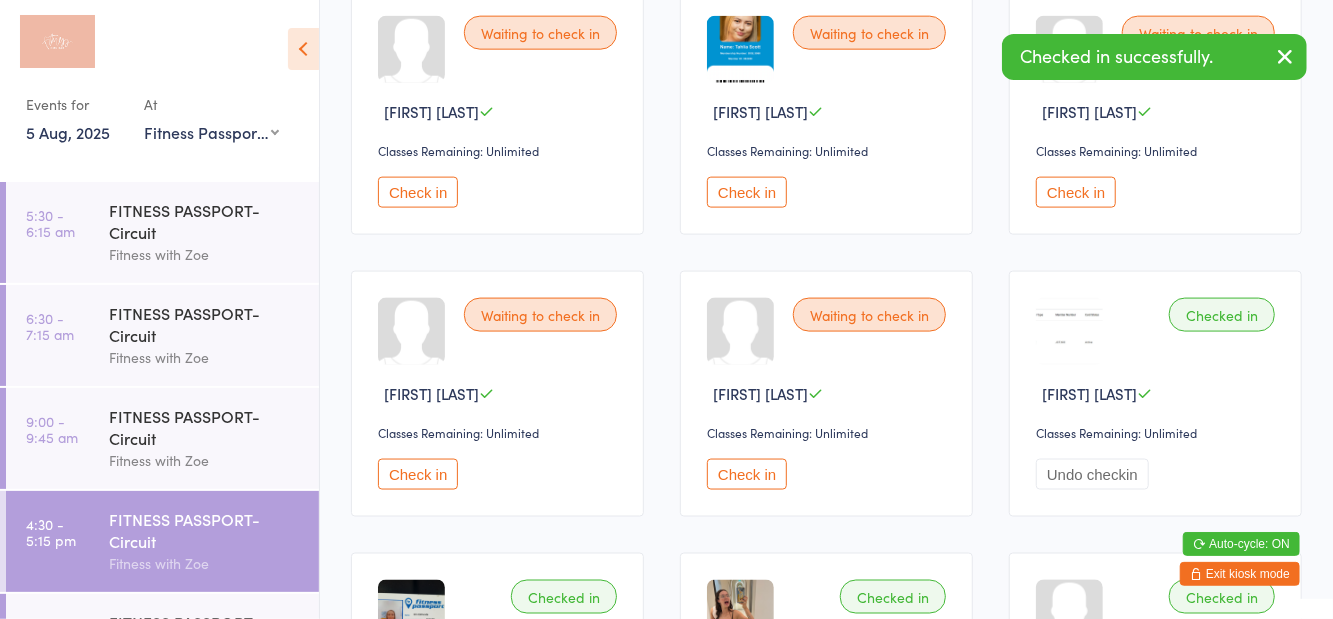 click on "Check in" at bounding box center (747, 474) 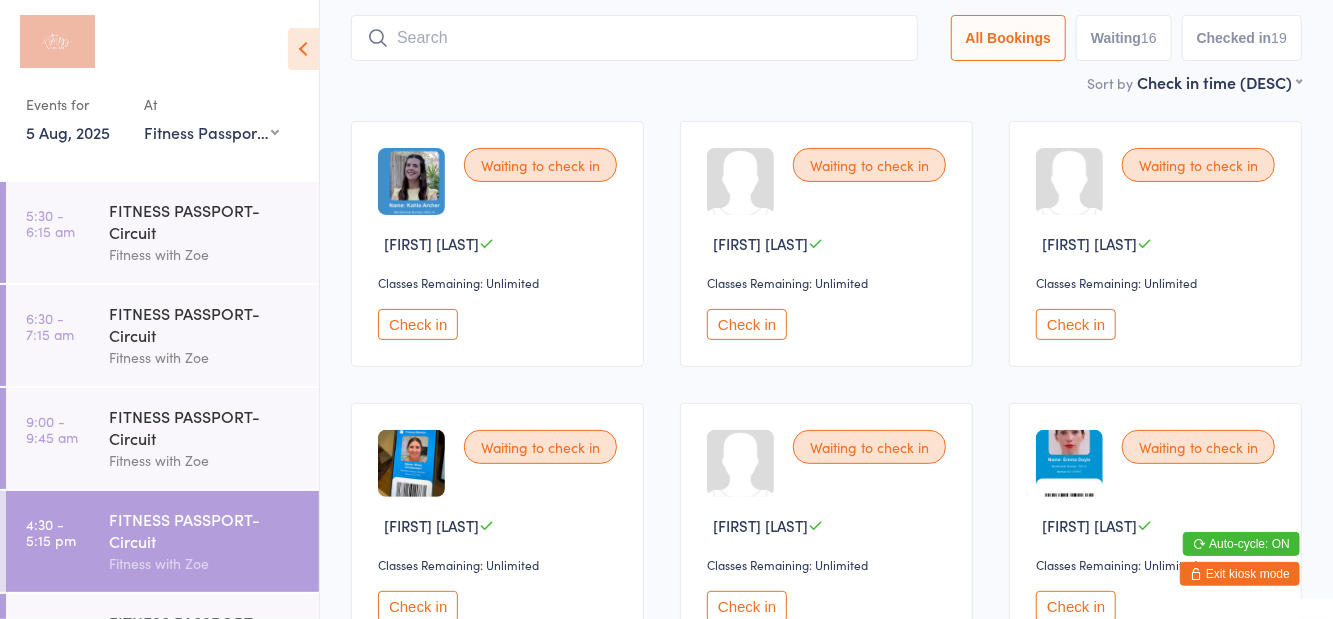 scroll, scrollTop: 0, scrollLeft: 0, axis: both 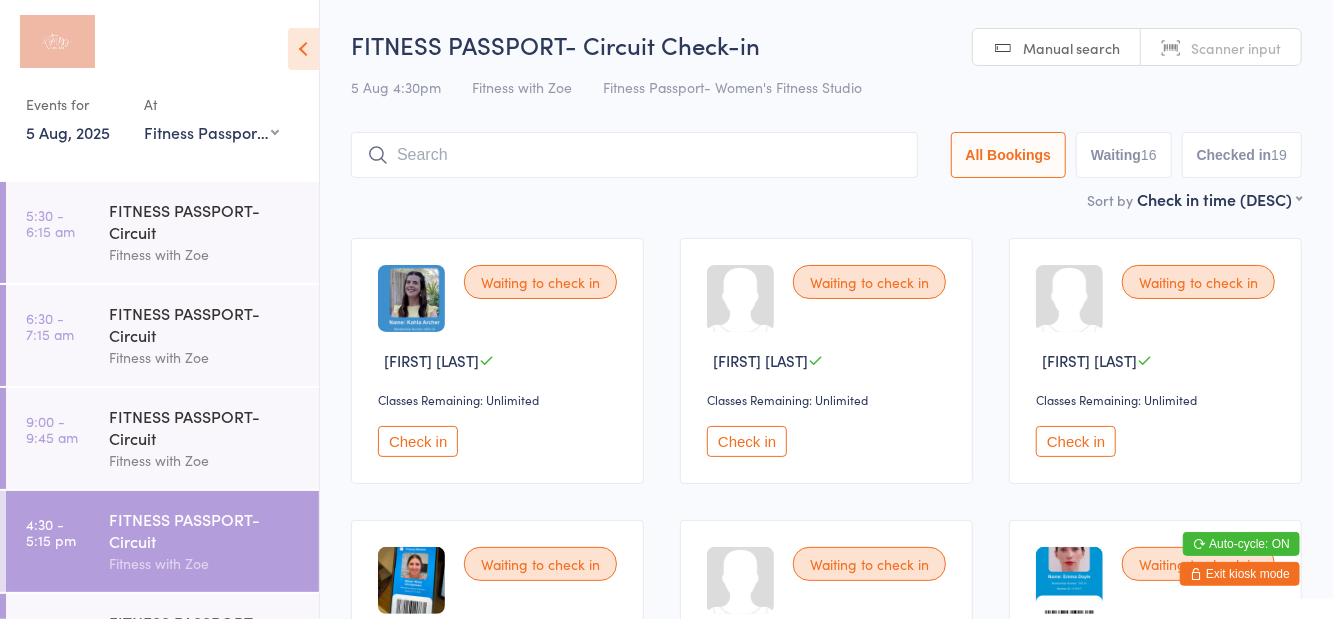 click at bounding box center [634, 155] 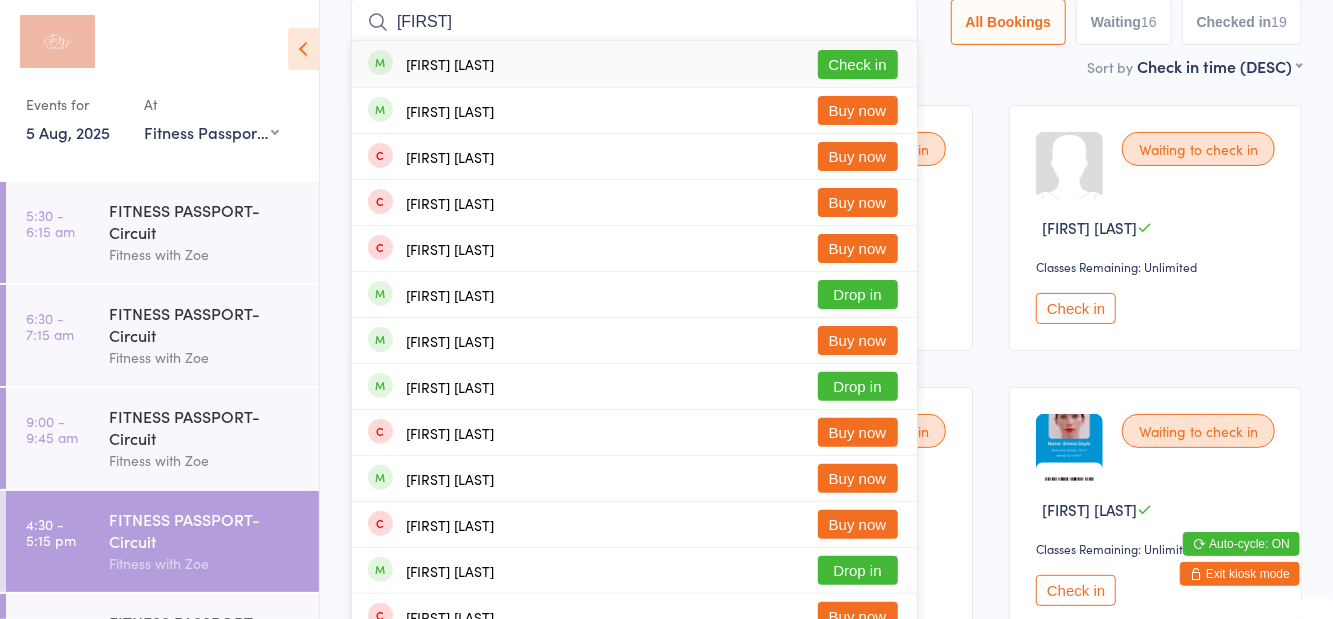 type on "[FIRST]" 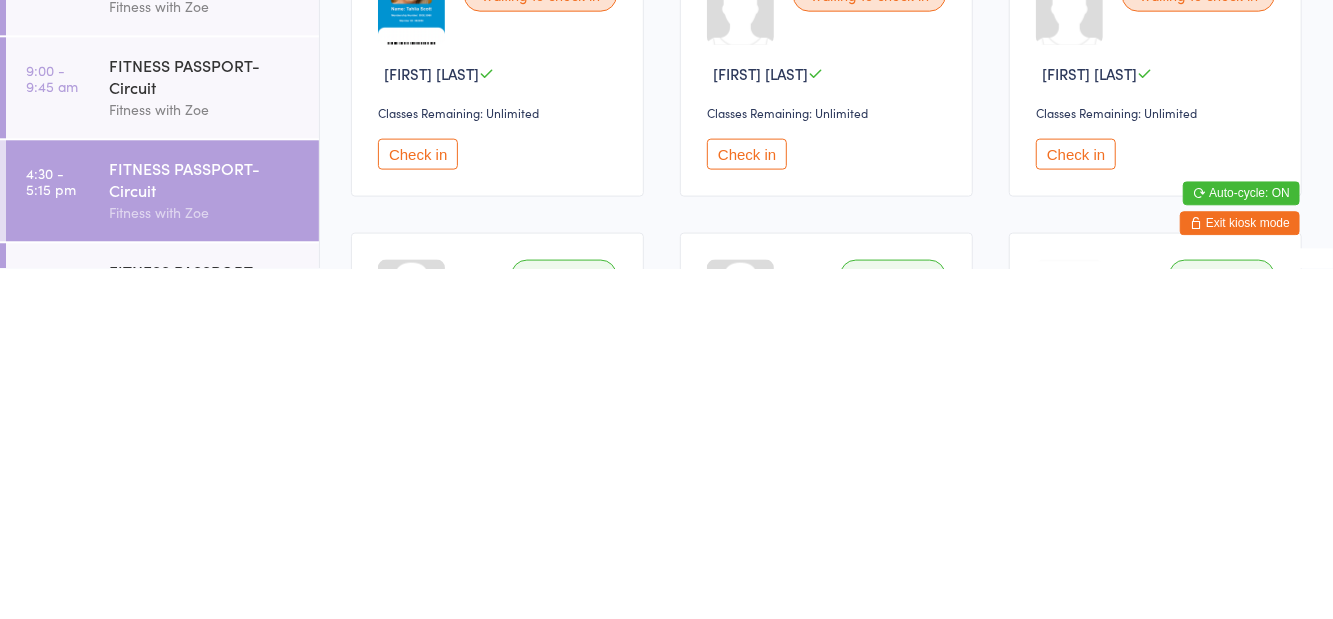 scroll, scrollTop: 1065, scrollLeft: 0, axis: vertical 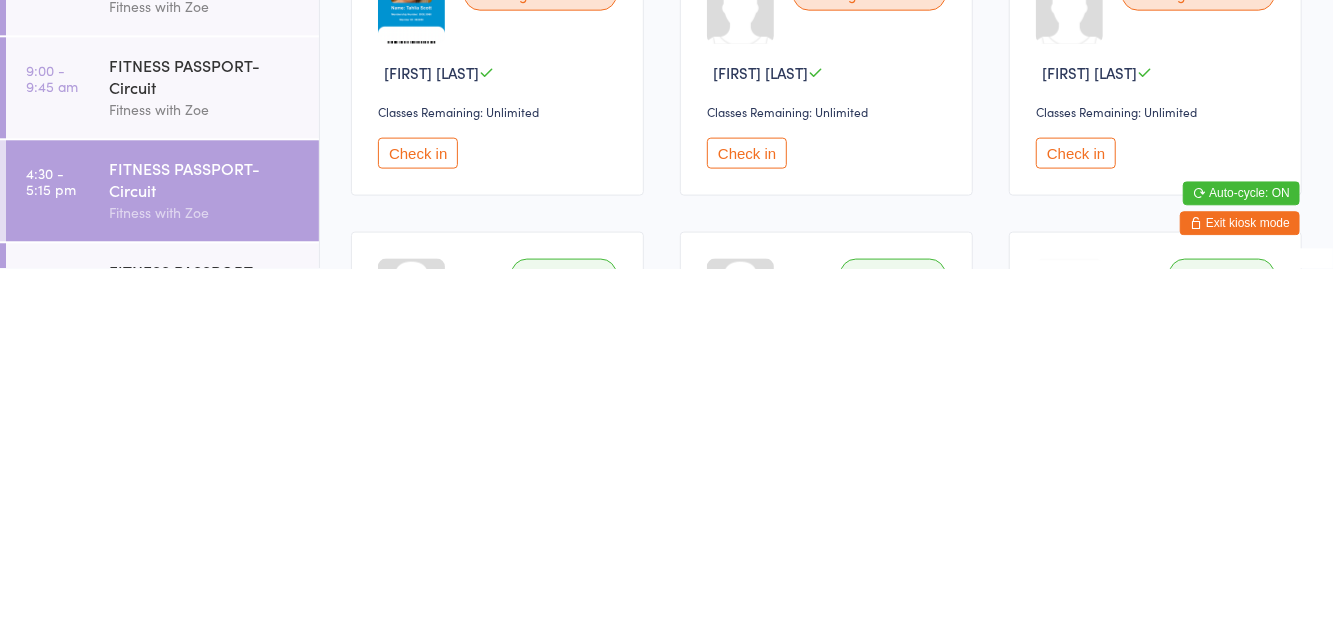 click on "Check in" at bounding box center (747, 503) 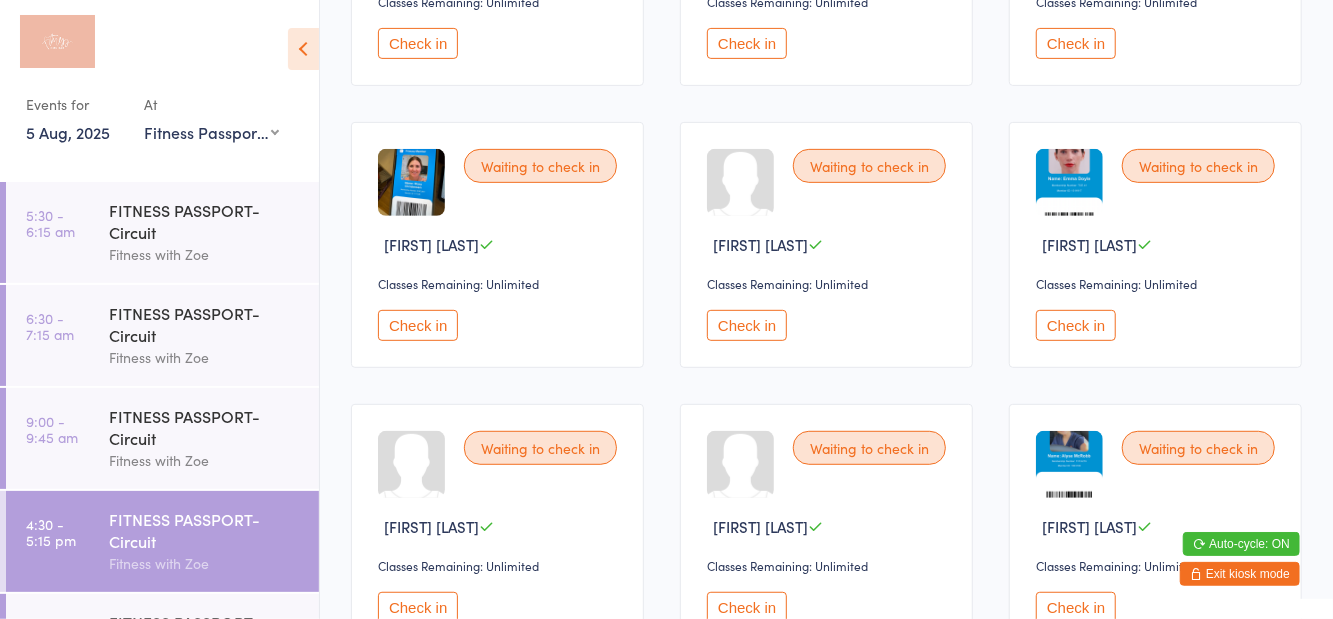 scroll, scrollTop: 397, scrollLeft: 0, axis: vertical 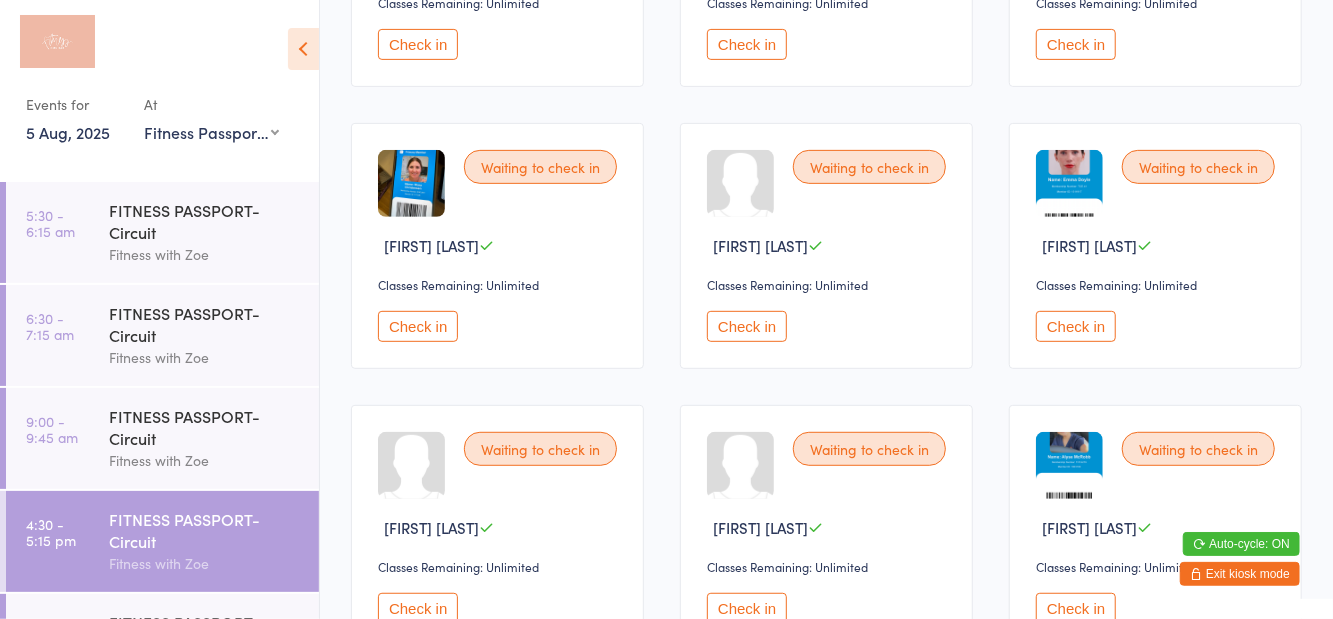 click on "Check in" at bounding box center (1076, 326) 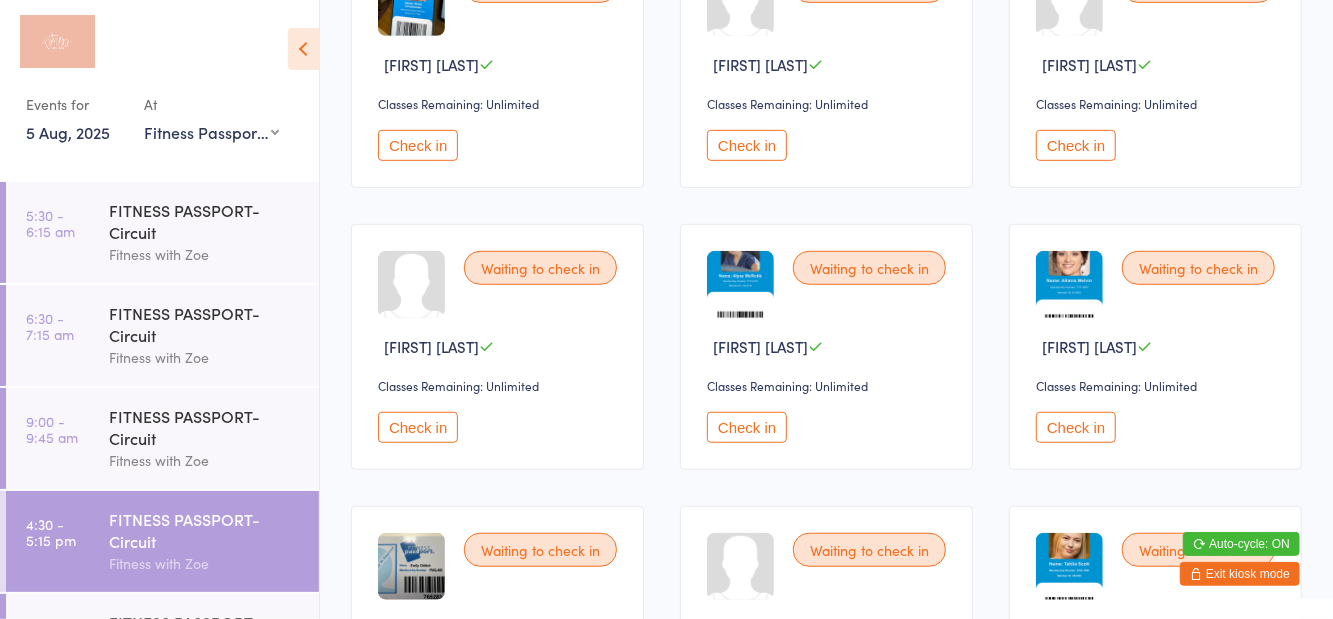 scroll, scrollTop: 577, scrollLeft: 0, axis: vertical 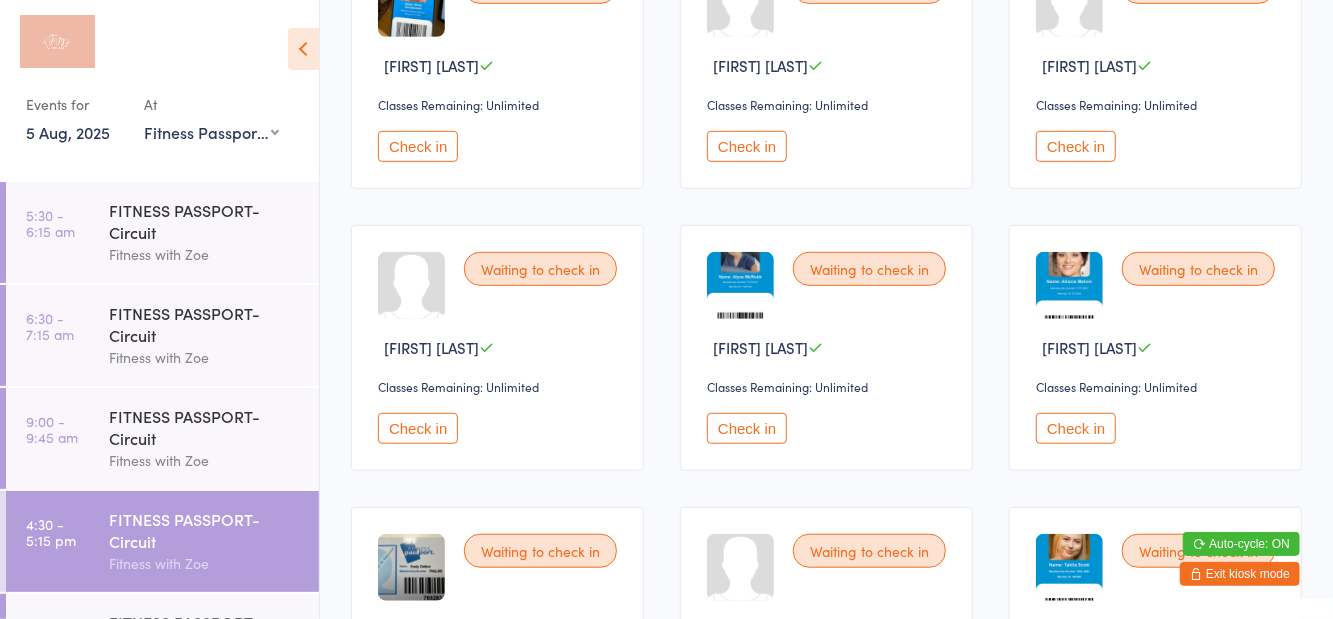 click on "Check in" at bounding box center [1076, 146] 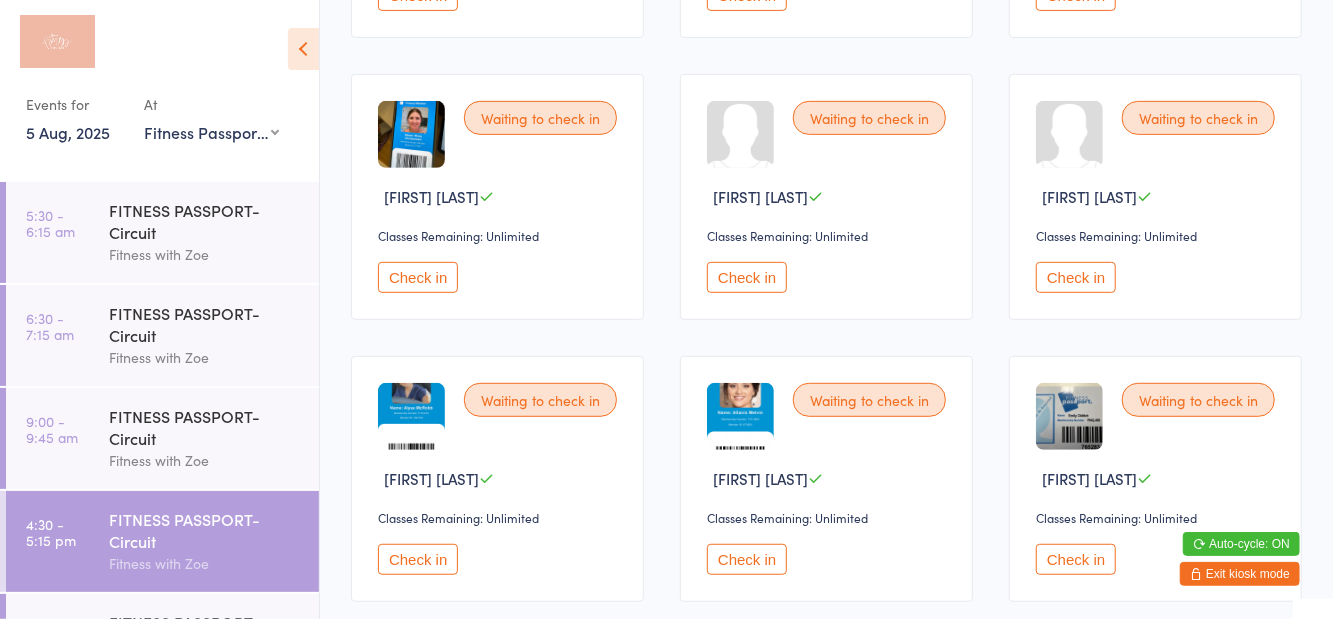 scroll, scrollTop: 447, scrollLeft: 0, axis: vertical 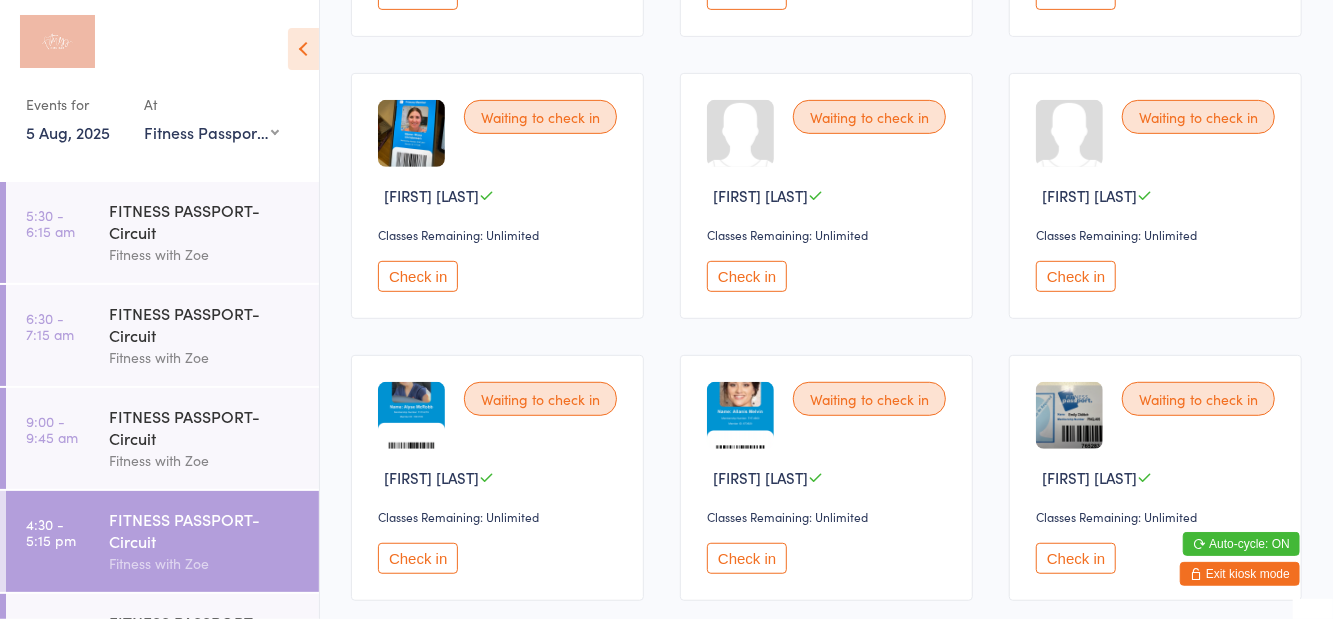 click on "Check in" at bounding box center (418, 276) 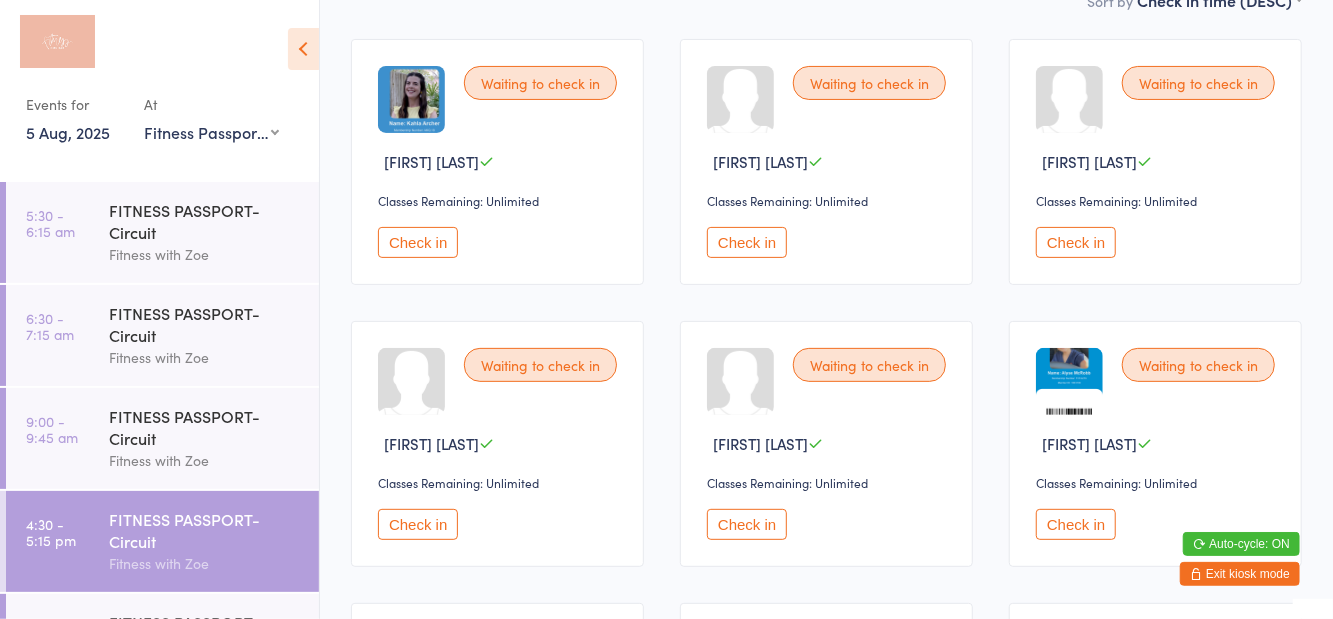 scroll, scrollTop: 0, scrollLeft: 0, axis: both 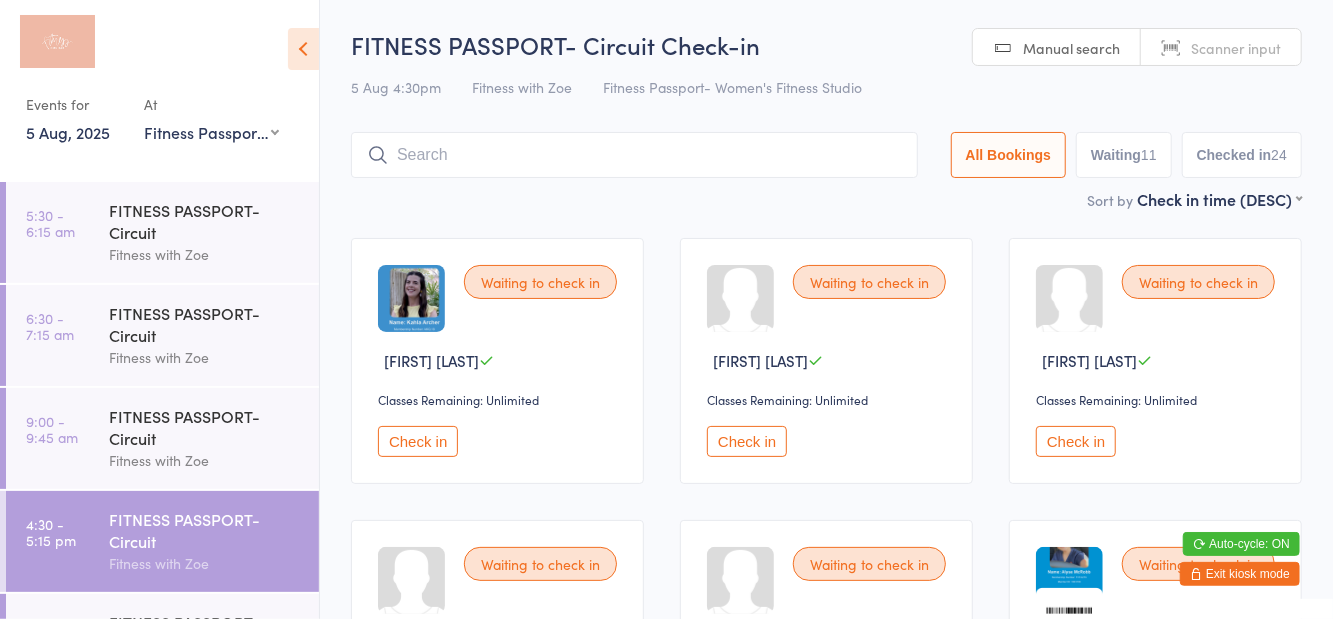 click on "First name (ASC) First name (DESC) Last name (ASC) Last name (DESC) Check in time (ASC) Check in time (DESC)" at bounding box center [1219, 196] 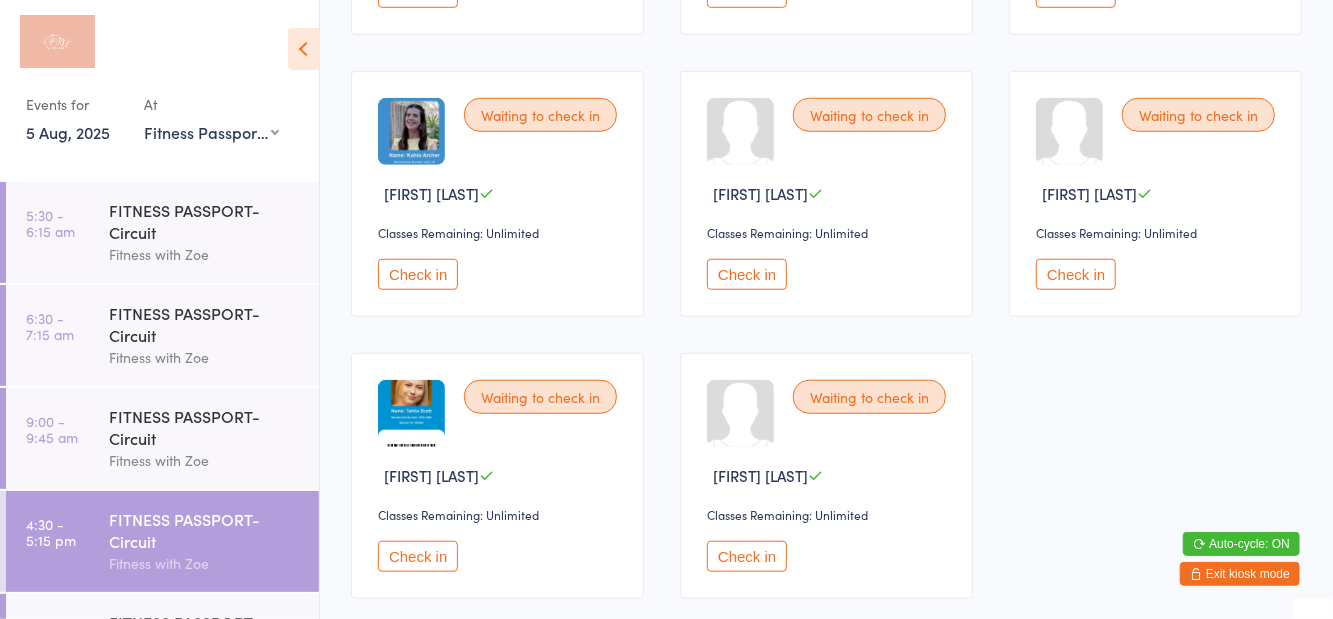 scroll, scrollTop: 744, scrollLeft: 0, axis: vertical 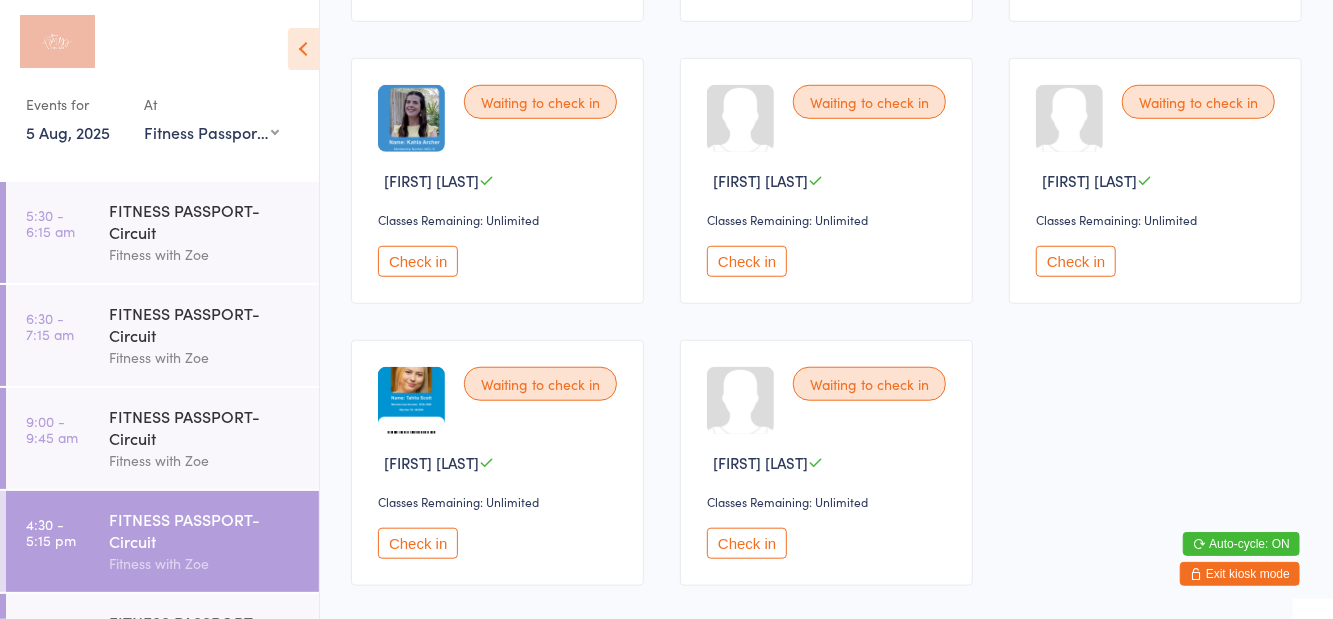 click on "Check in" at bounding box center (418, 543) 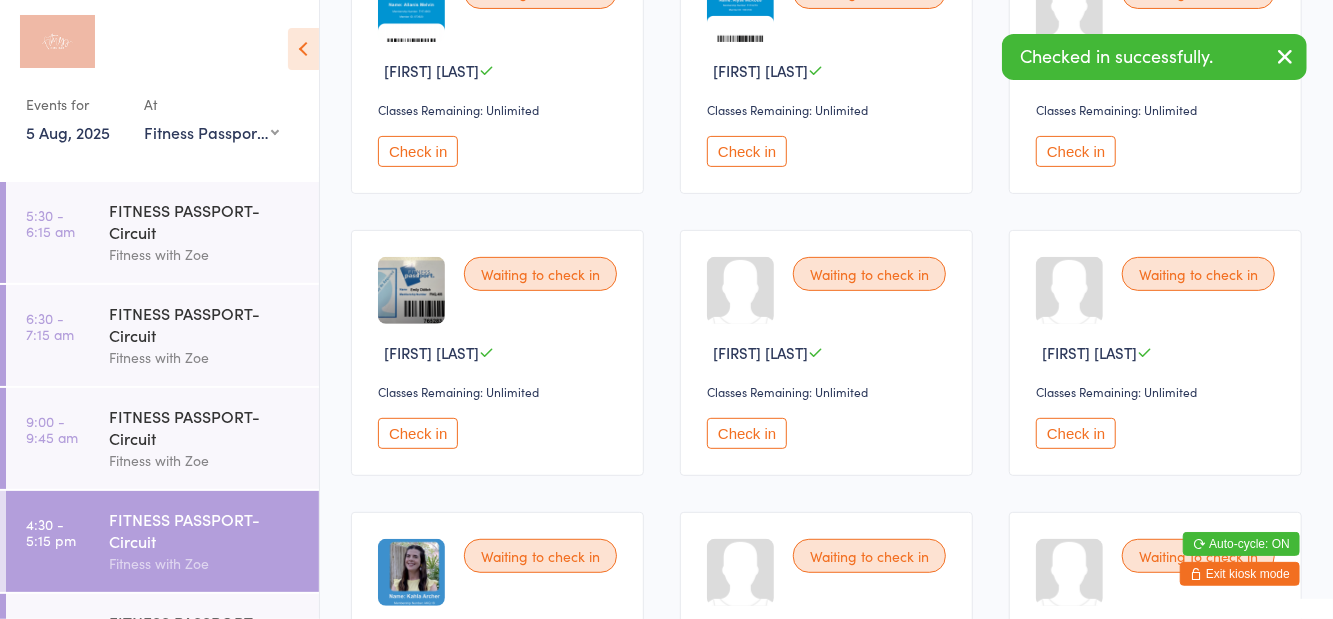 scroll, scrollTop: 287, scrollLeft: 0, axis: vertical 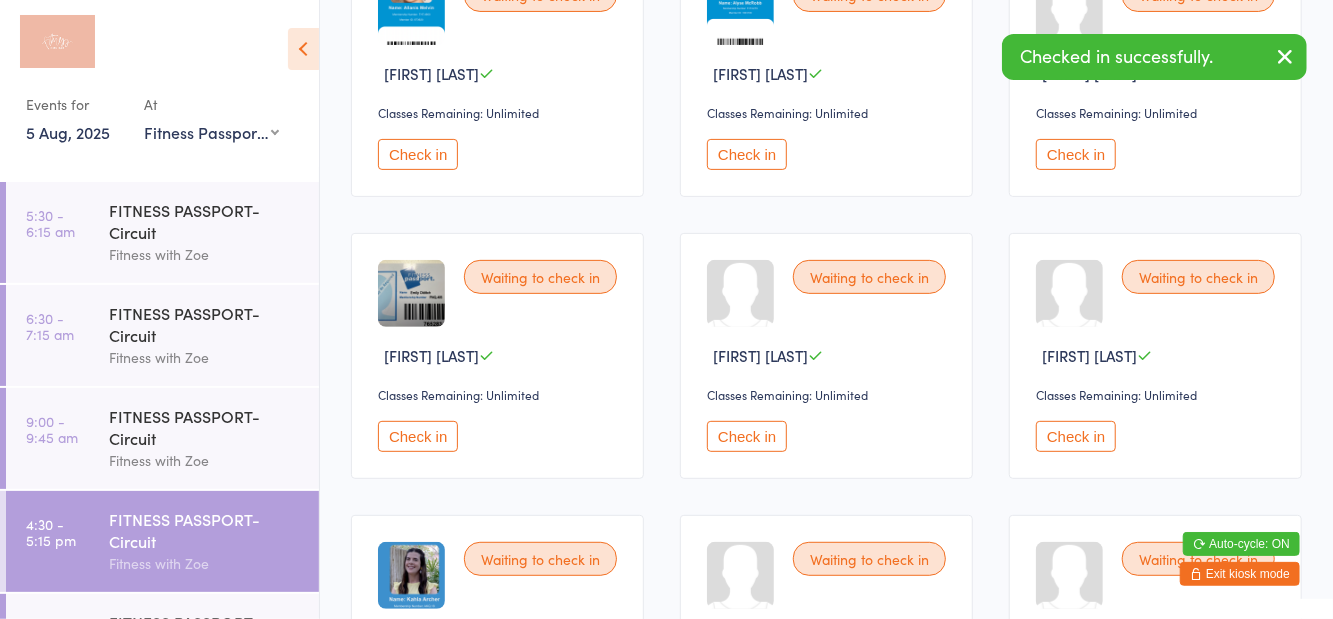 click on "Check in" at bounding box center [1076, 436] 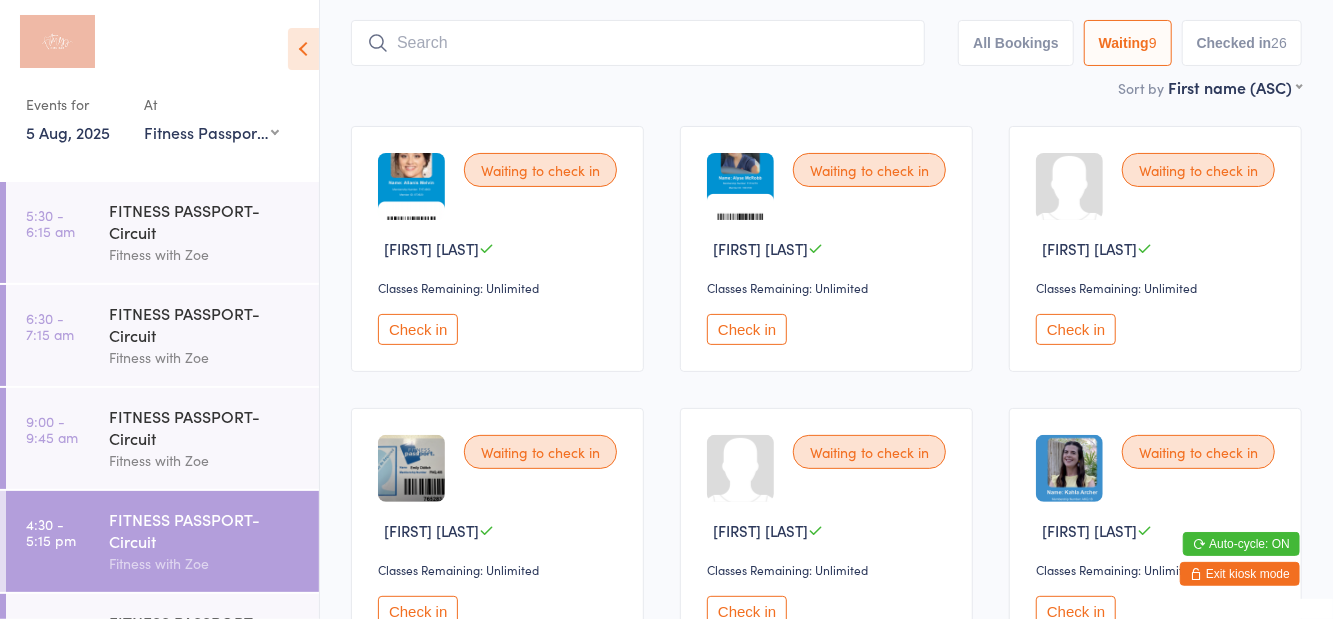 scroll, scrollTop: 0, scrollLeft: 0, axis: both 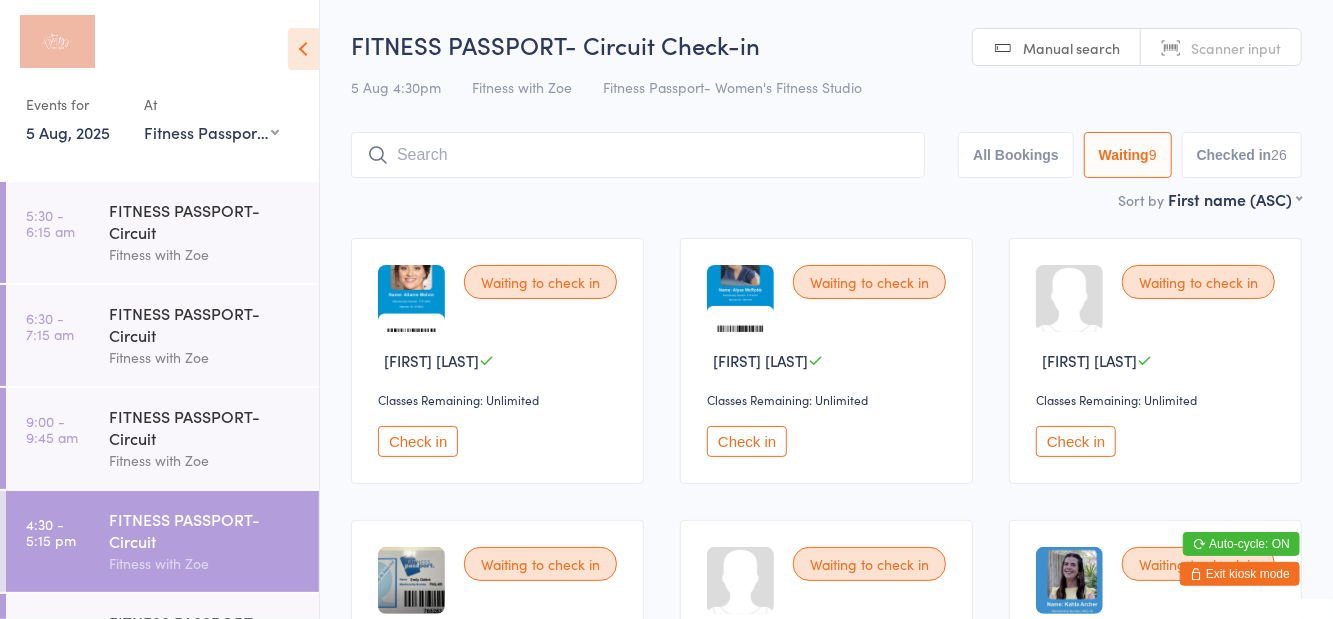 click at bounding box center [638, 155] 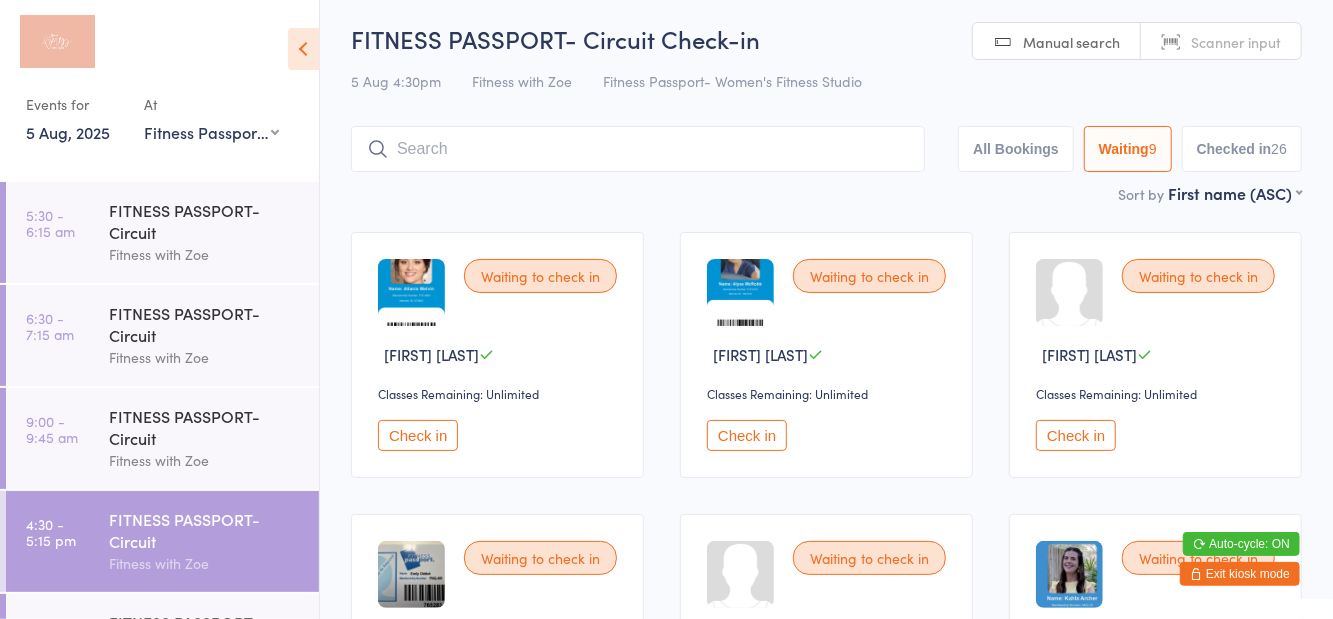 scroll, scrollTop: 133, scrollLeft: 0, axis: vertical 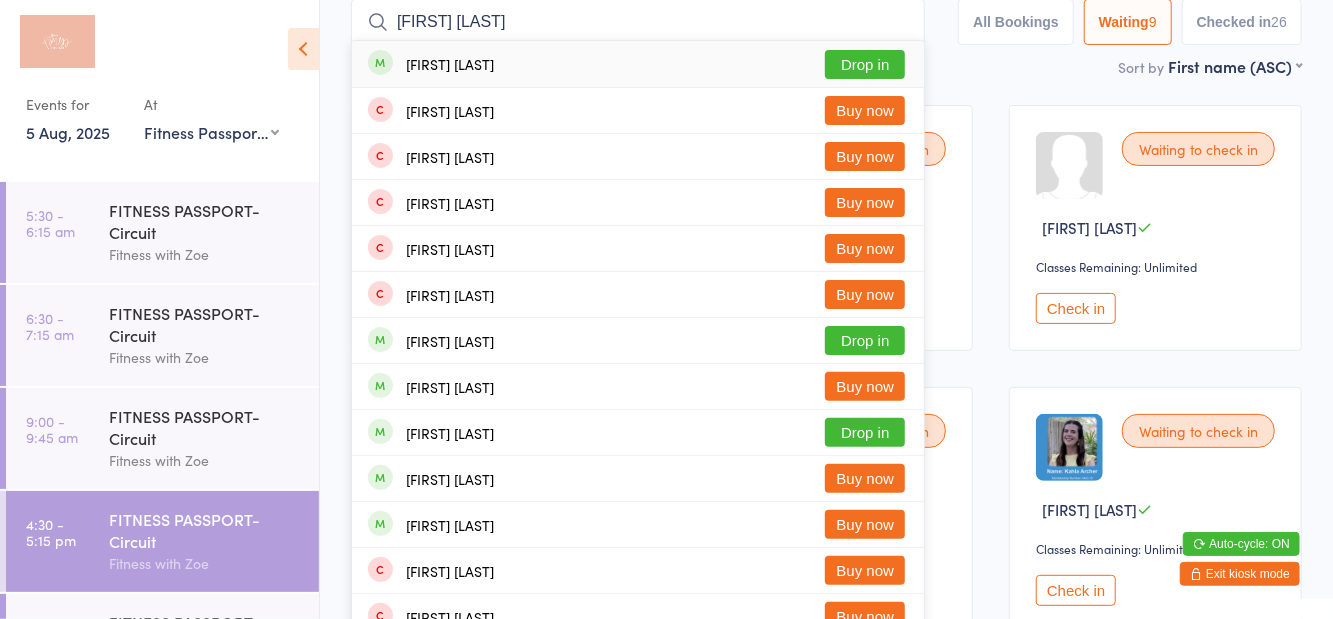 type on "[FIRST] [LAST]" 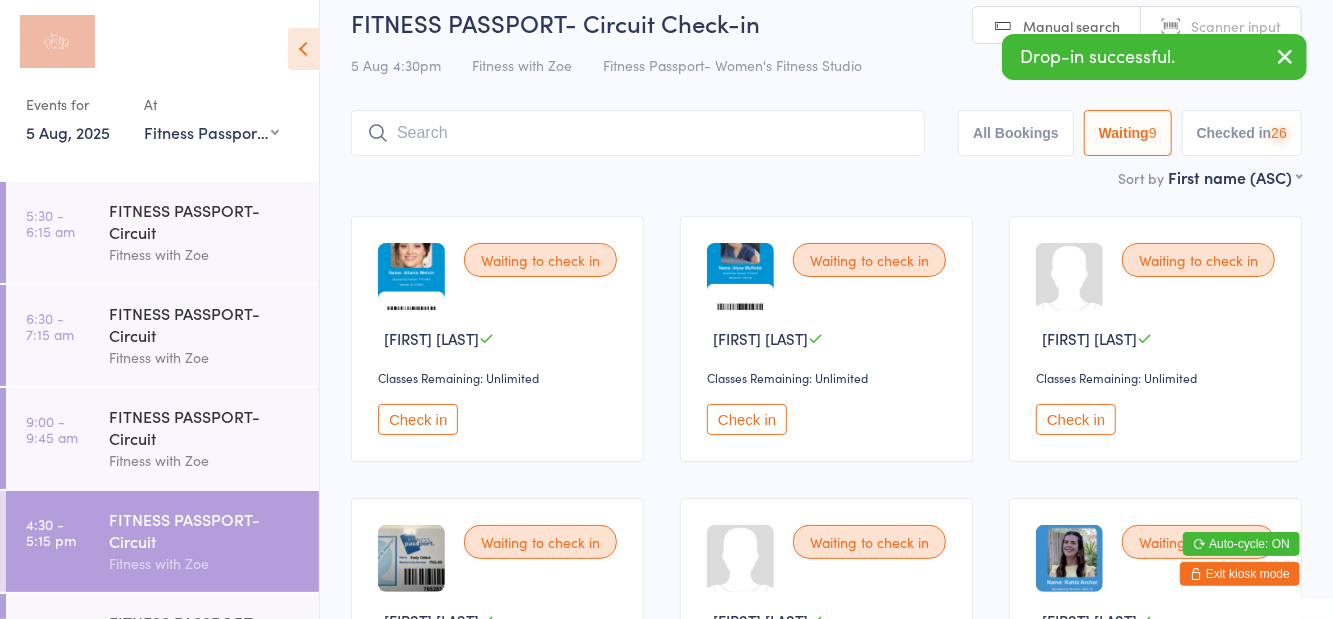 scroll, scrollTop: 22, scrollLeft: 0, axis: vertical 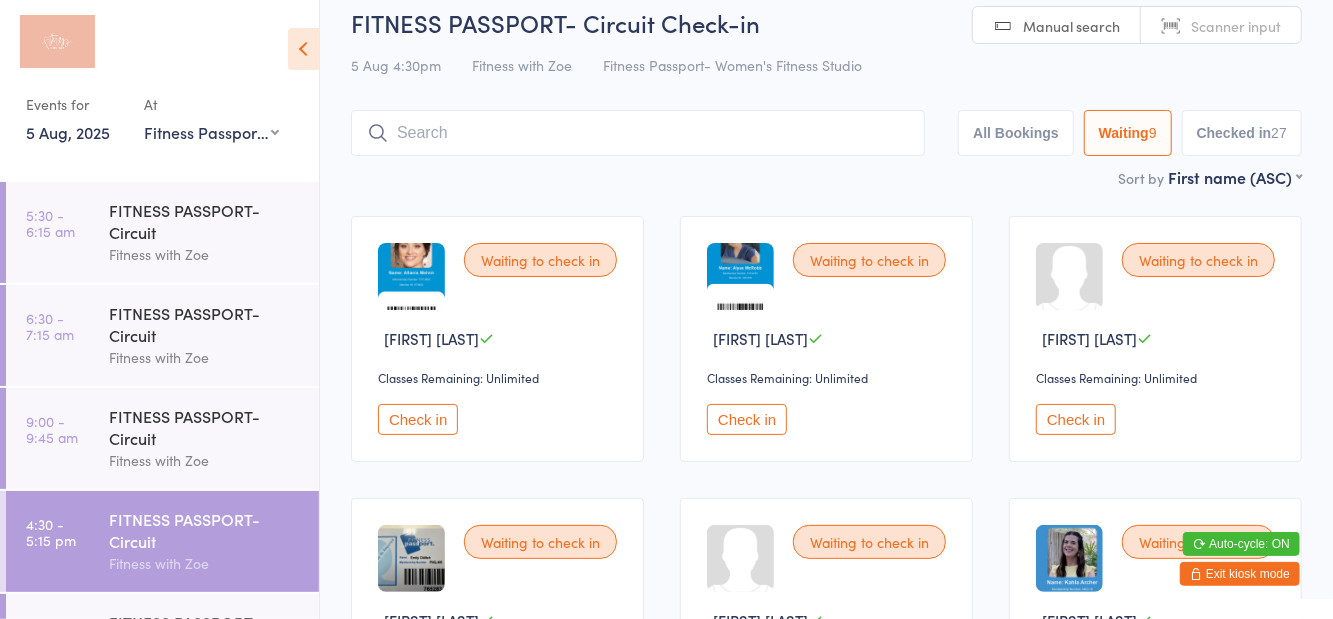 click on "FITNESS PASSPORT- Circuit Check-in 5 Aug 4:30pm Fitness with Zoe Fitness Passport- Women's Fitness Studio Manual search Scanner input All Bookings Waiting 9 Checked in 27" at bounding box center [826, 86] 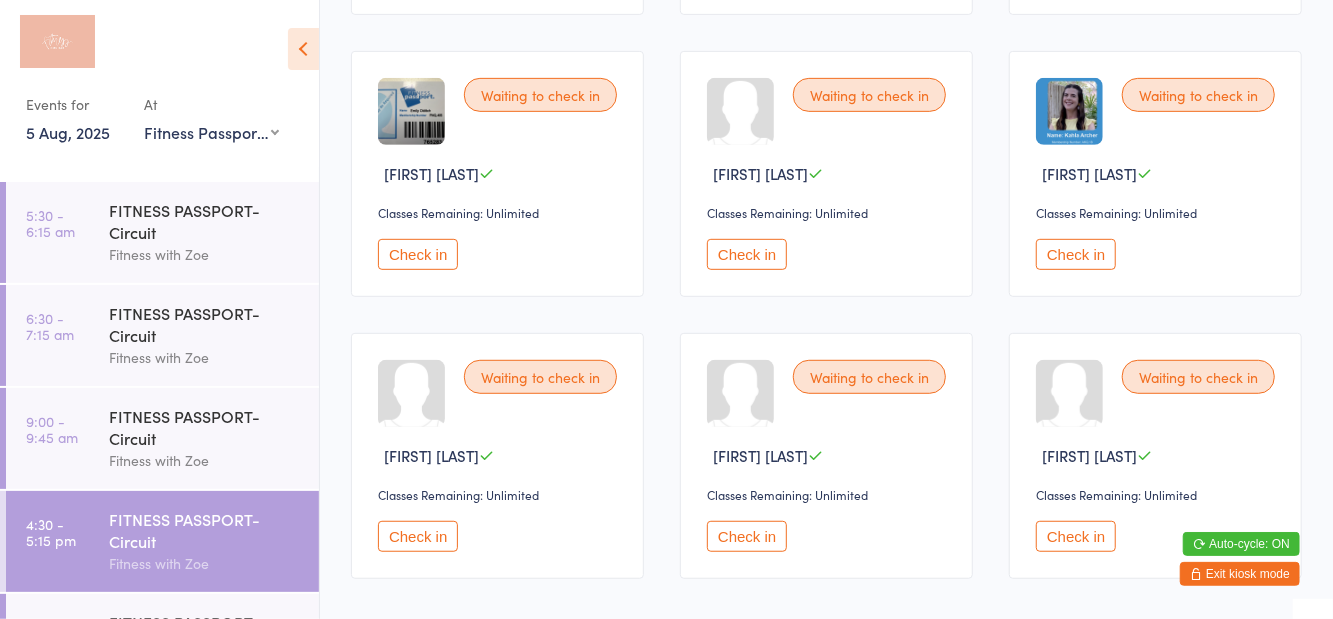 scroll, scrollTop: 470, scrollLeft: 0, axis: vertical 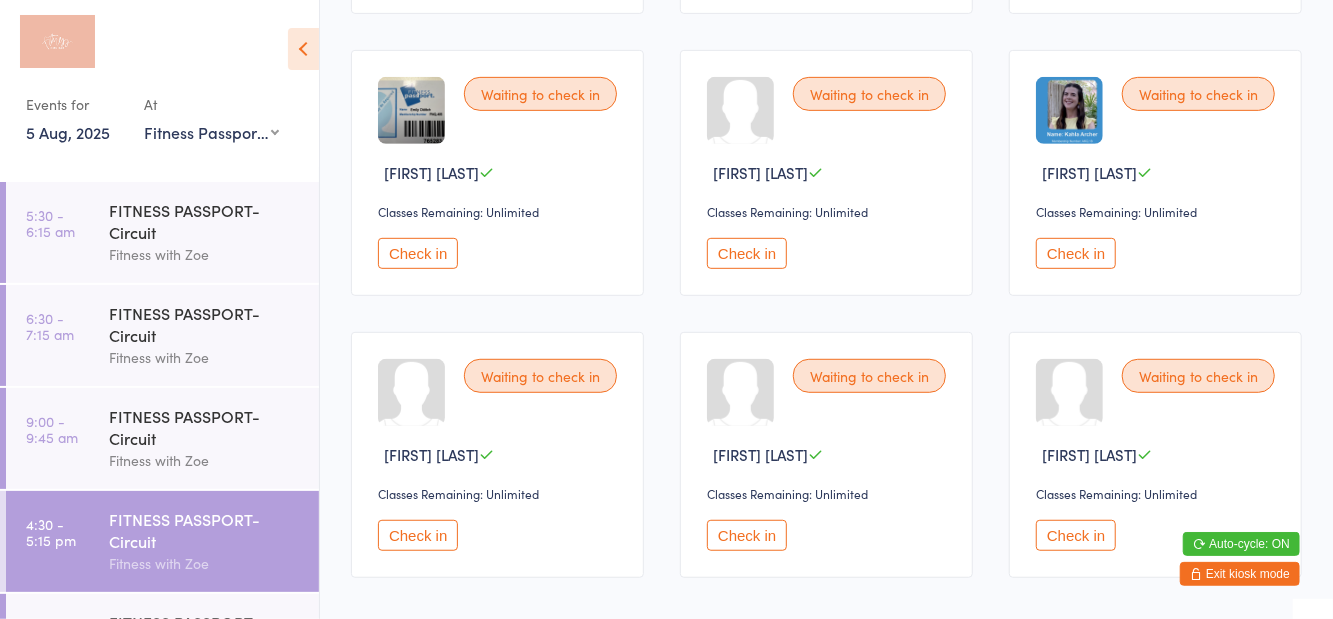 click on "Check in" at bounding box center [747, 535] 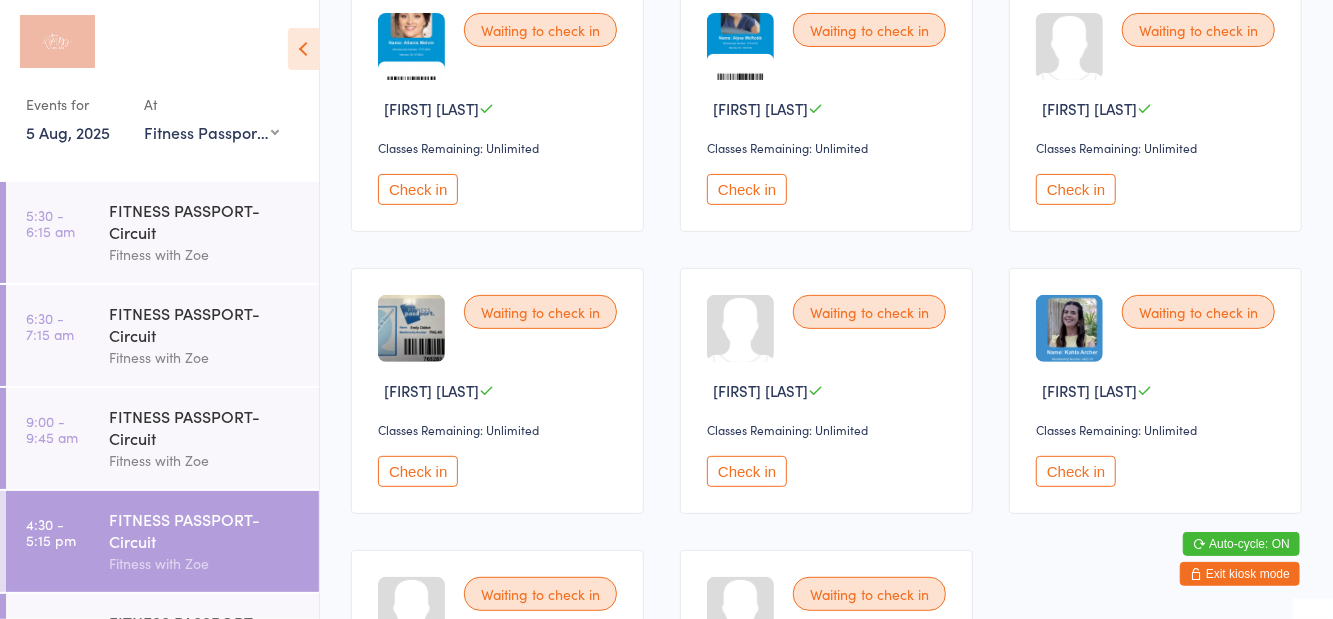 scroll, scrollTop: 250, scrollLeft: 0, axis: vertical 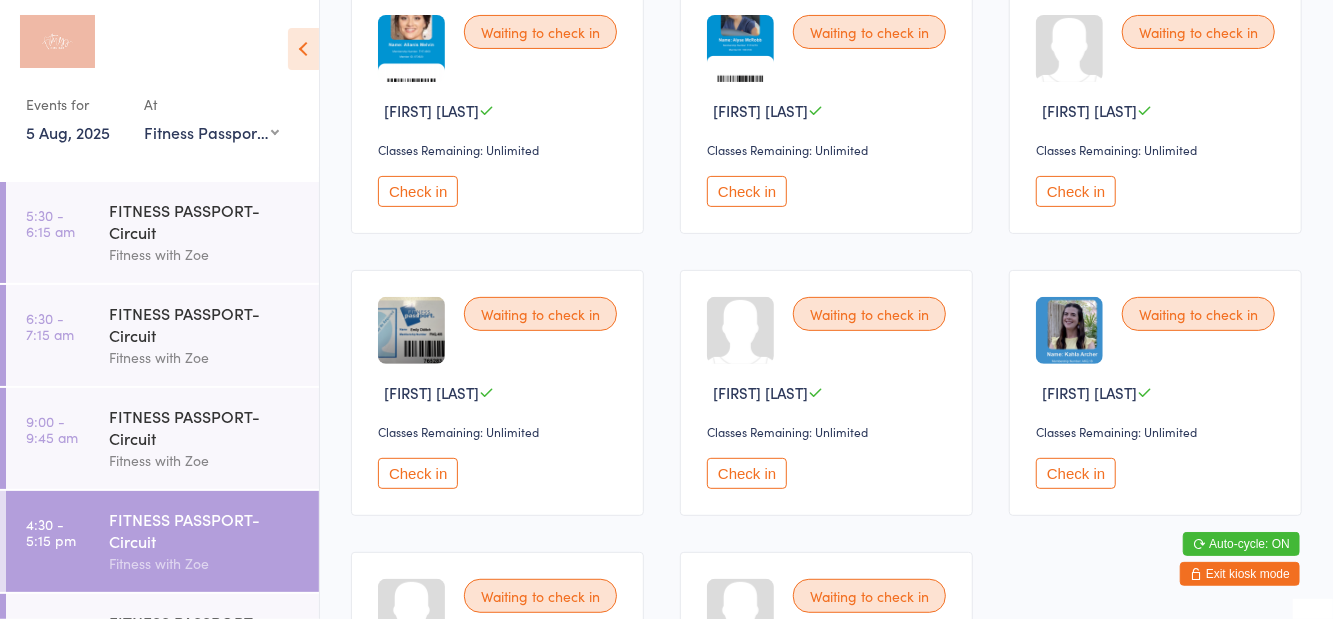 click on "Check in" at bounding box center (418, 191) 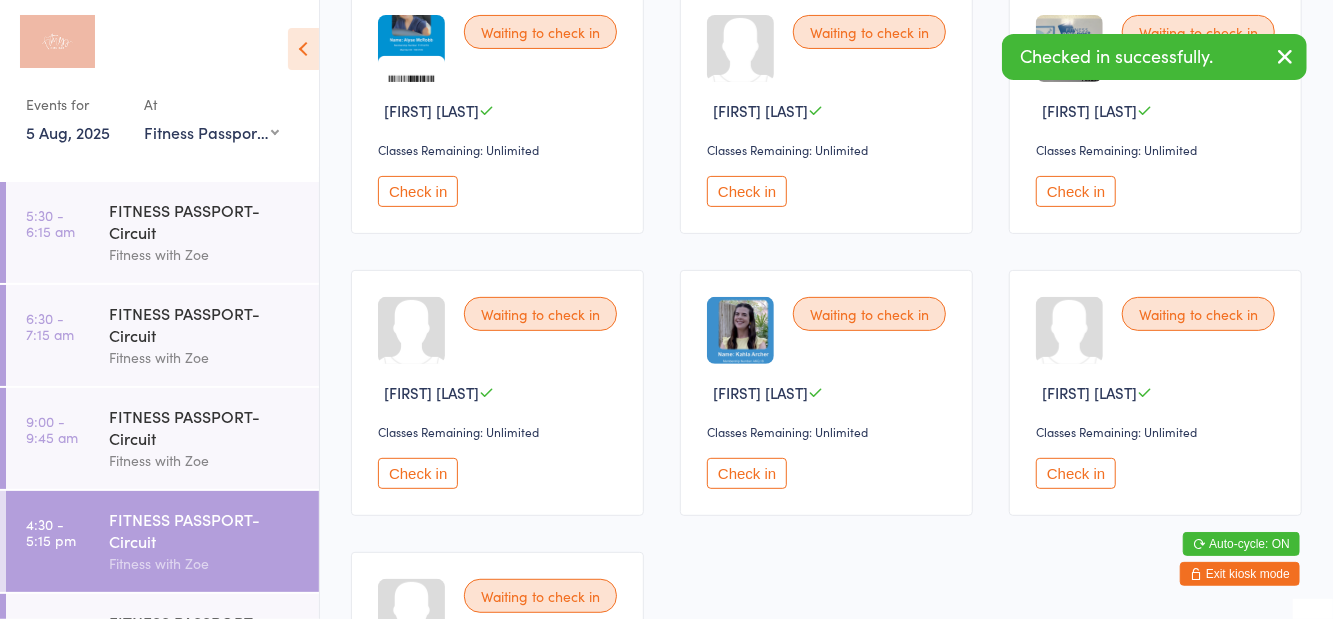 click on "Check in" at bounding box center [418, 191] 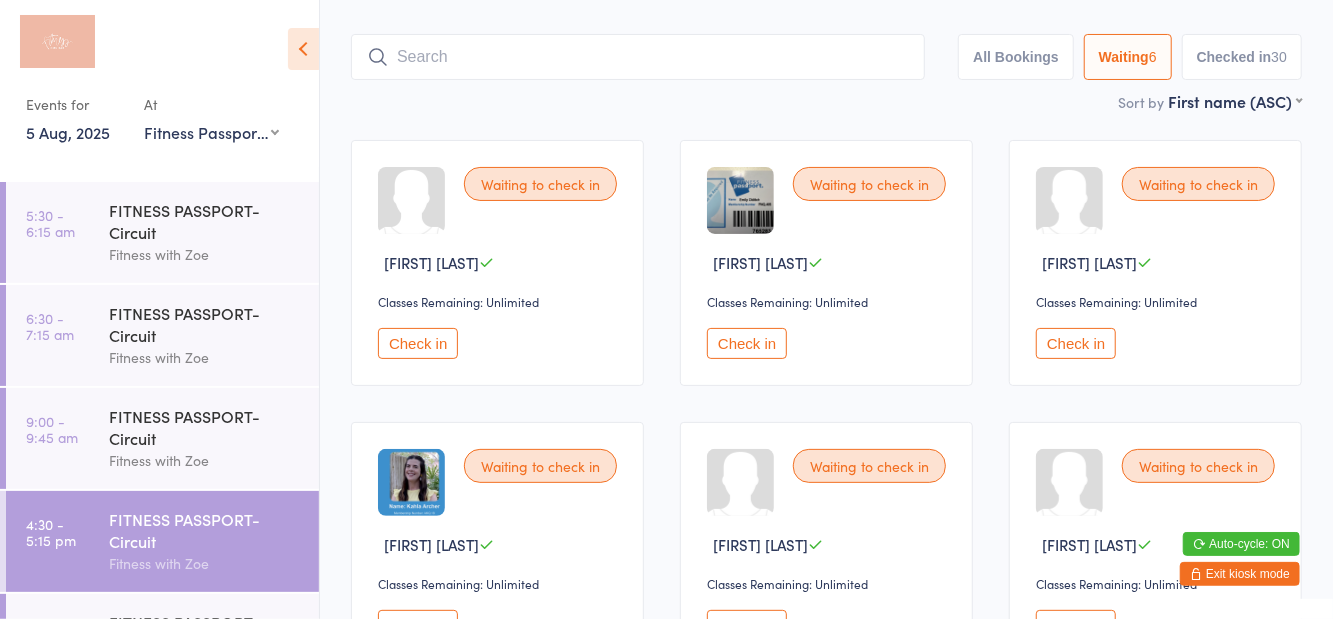 scroll, scrollTop: 0, scrollLeft: 0, axis: both 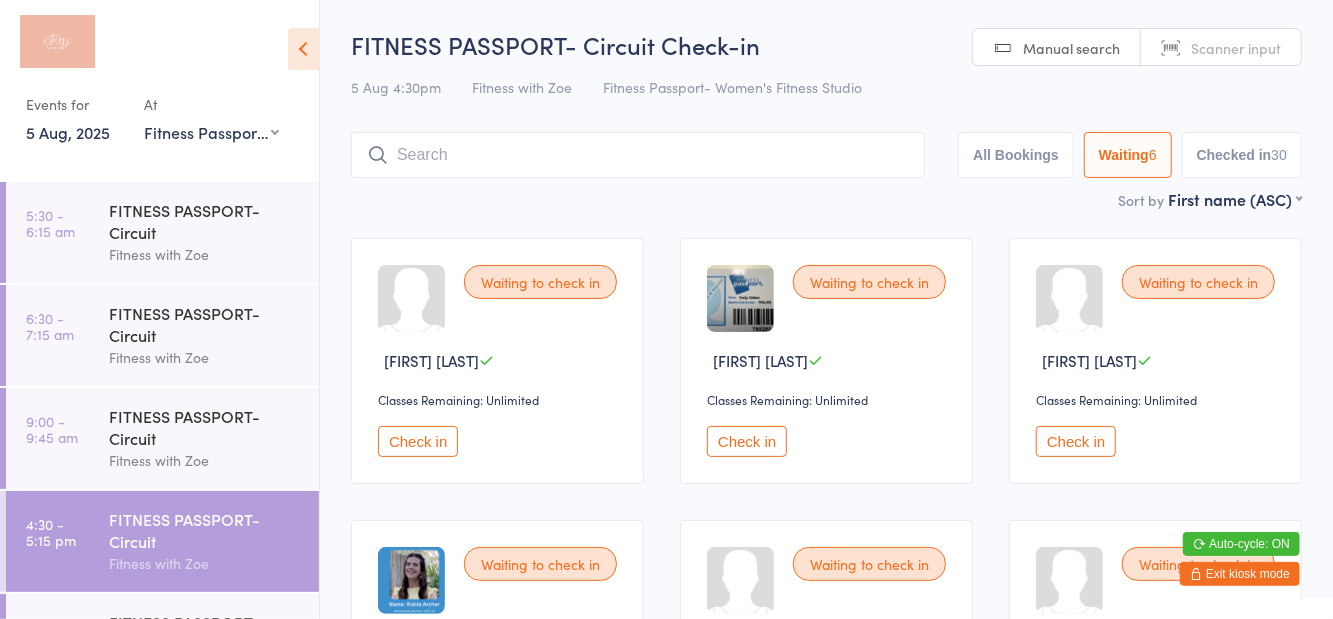 click on "Check in" at bounding box center [747, 441] 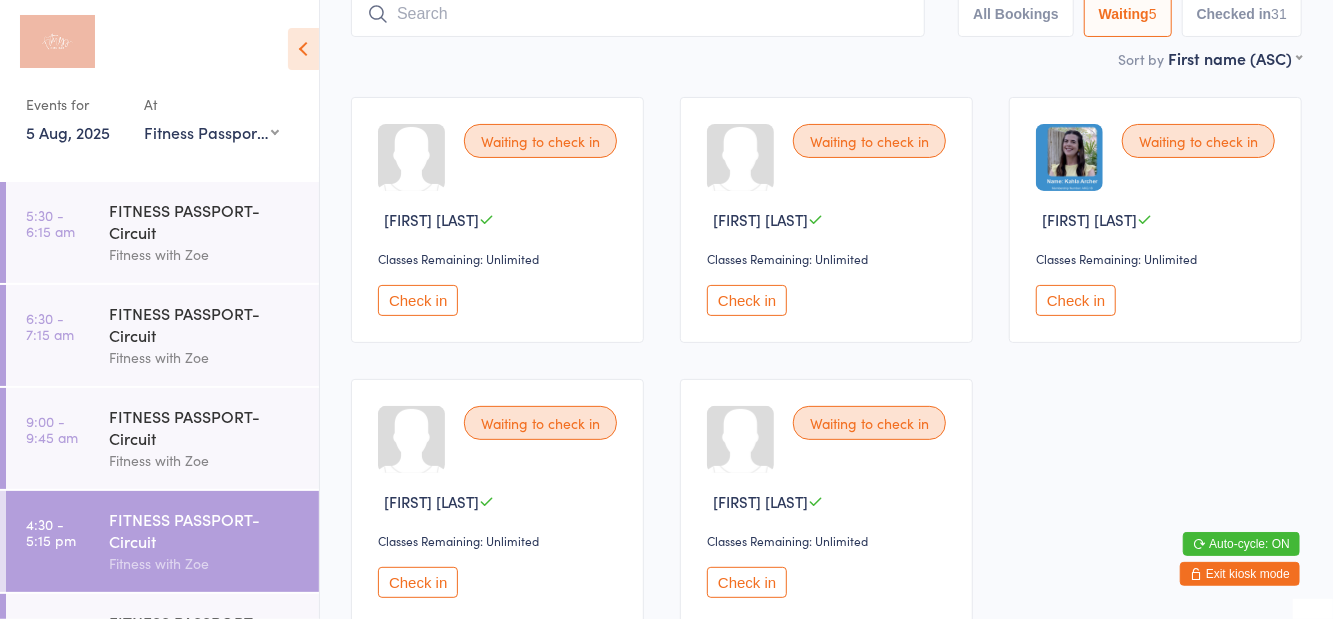 scroll, scrollTop: 189, scrollLeft: 0, axis: vertical 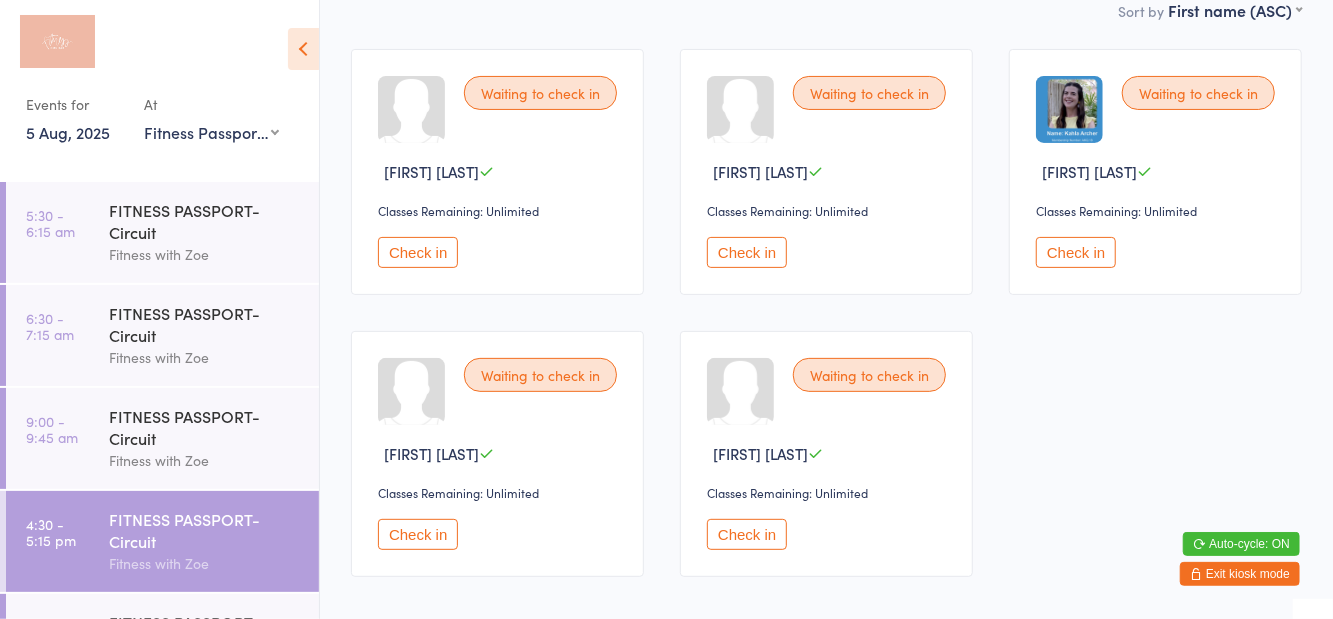 click on "Check in" at bounding box center [747, 534] 